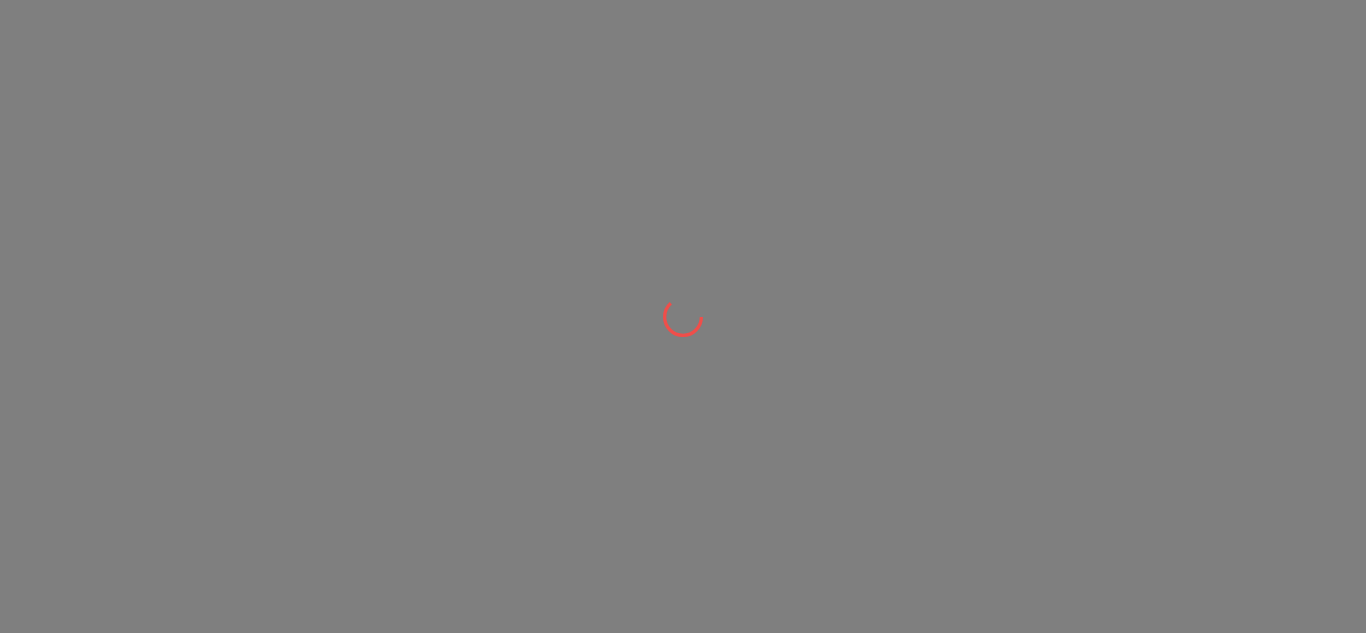 scroll, scrollTop: 0, scrollLeft: 0, axis: both 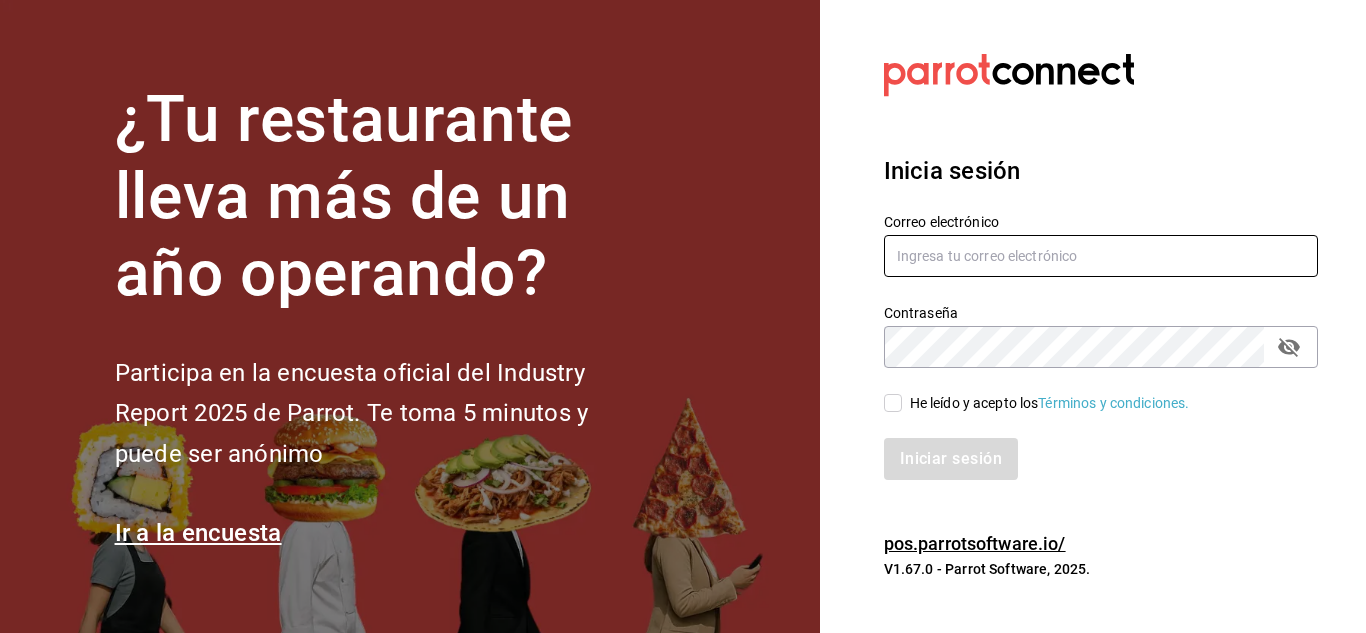 type on "[USERNAME]@[DOMAIN].com" 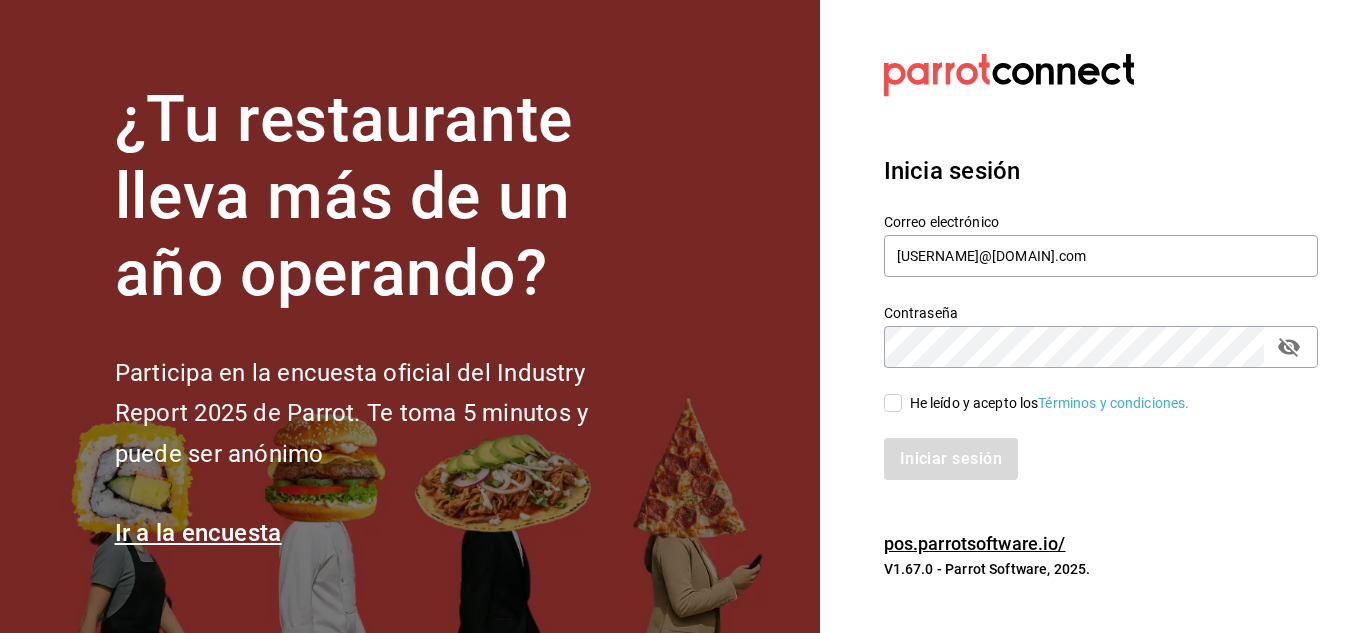click on "He leído y acepto los  Términos y condiciones." at bounding box center [893, 403] 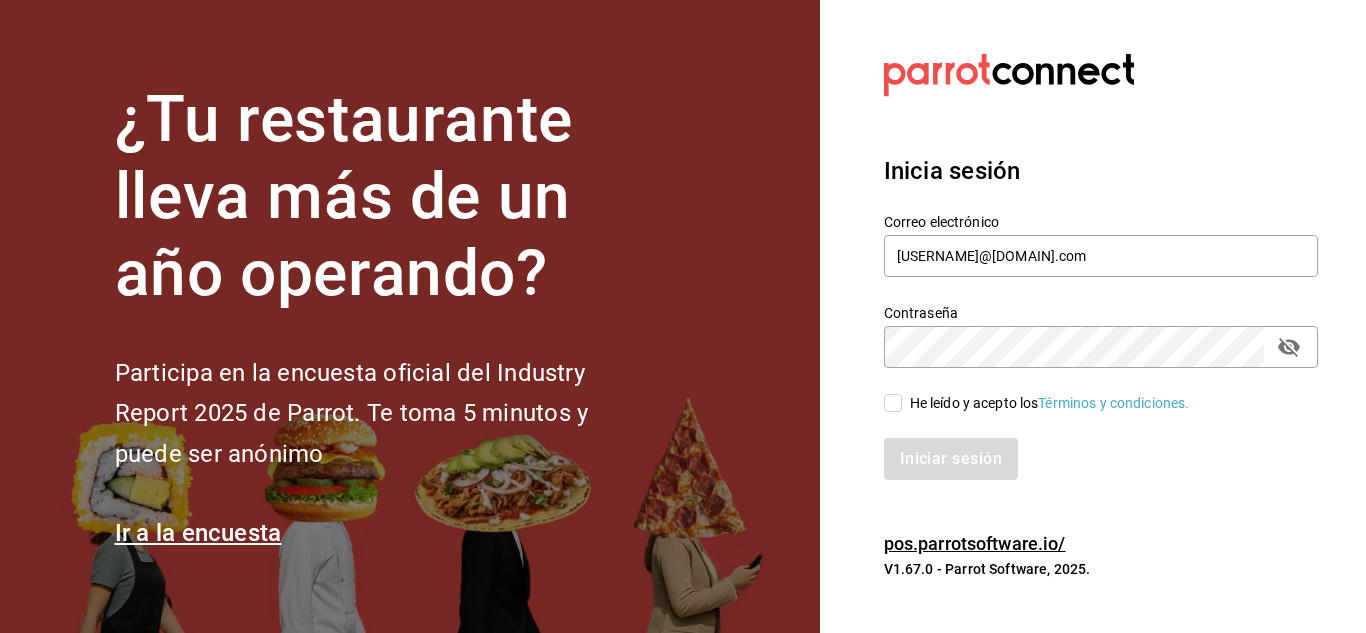 checkbox on "true" 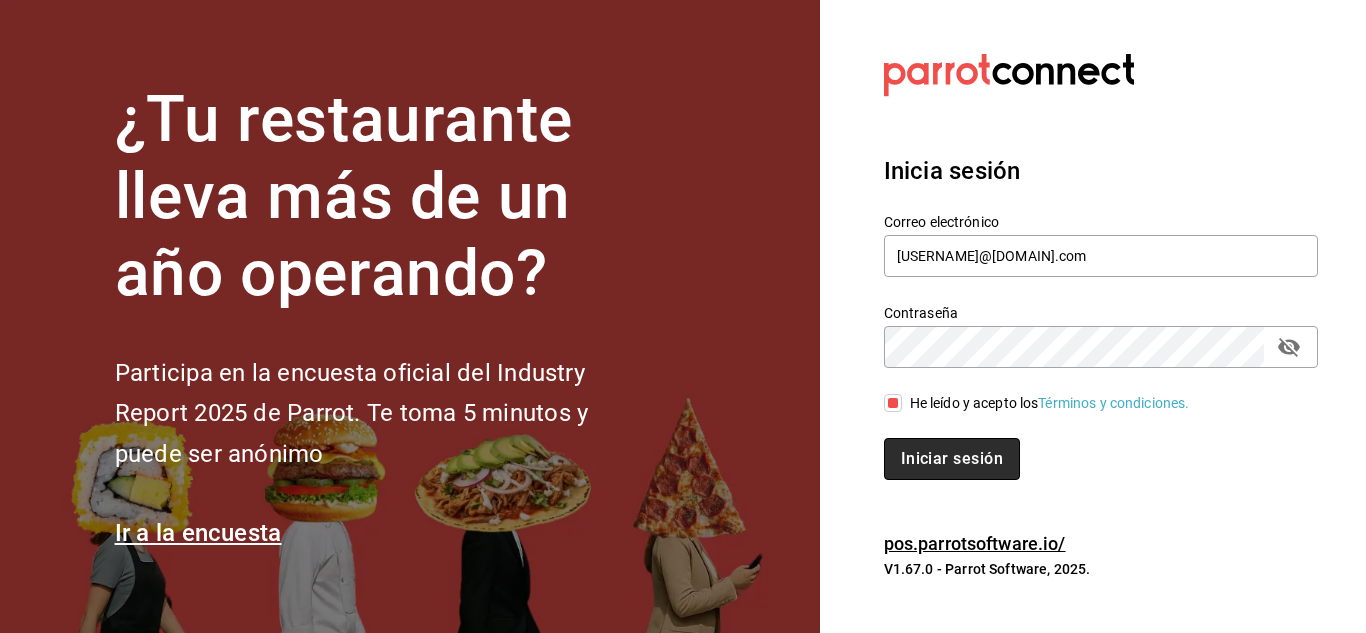 click on "Iniciar sesión" at bounding box center [952, 459] 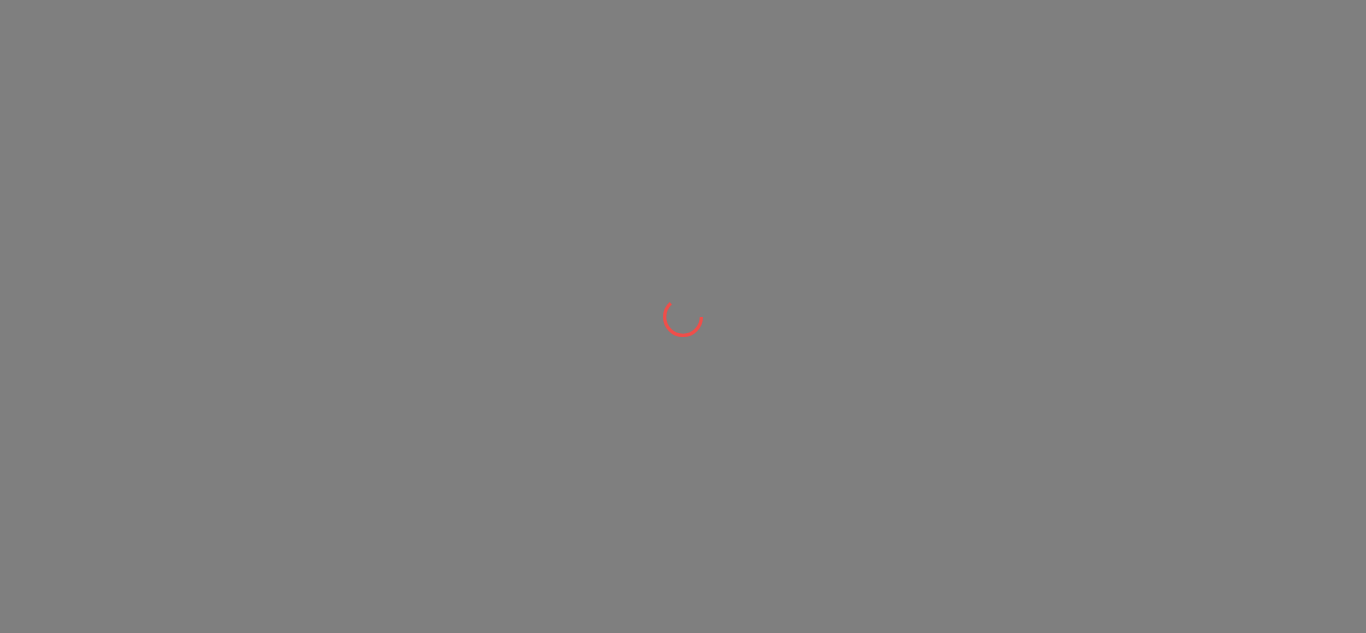 scroll, scrollTop: 0, scrollLeft: 0, axis: both 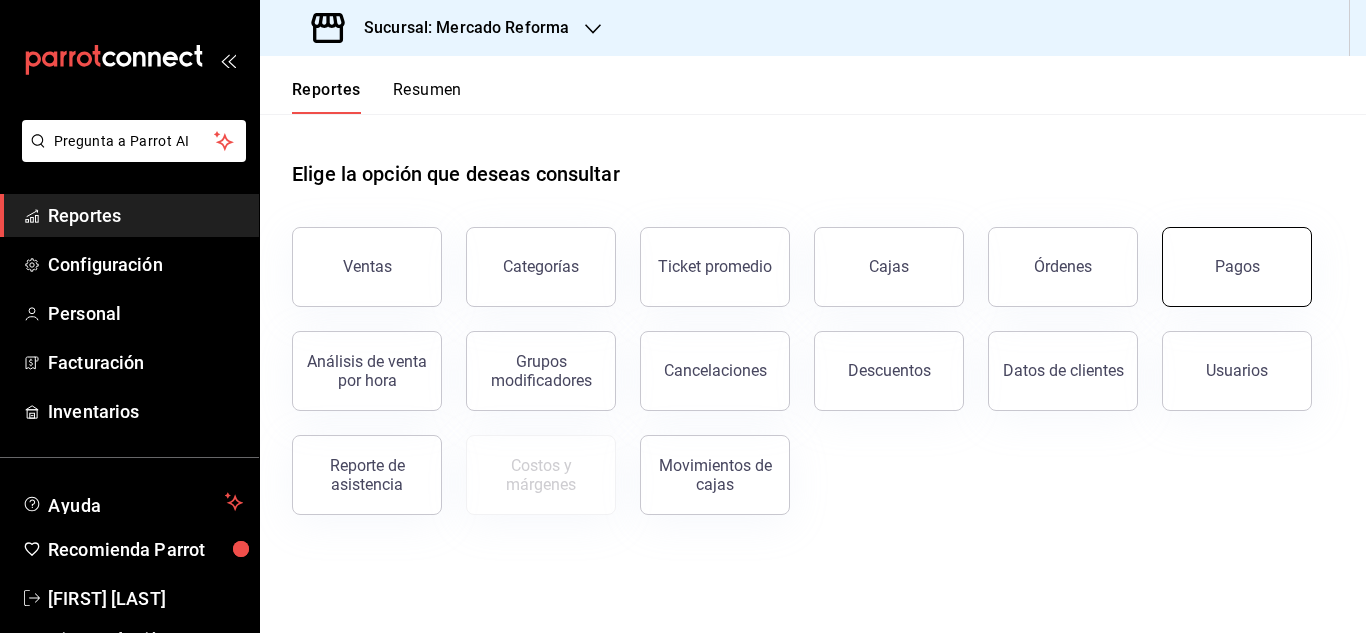 click on "Pagos" at bounding box center (1237, 267) 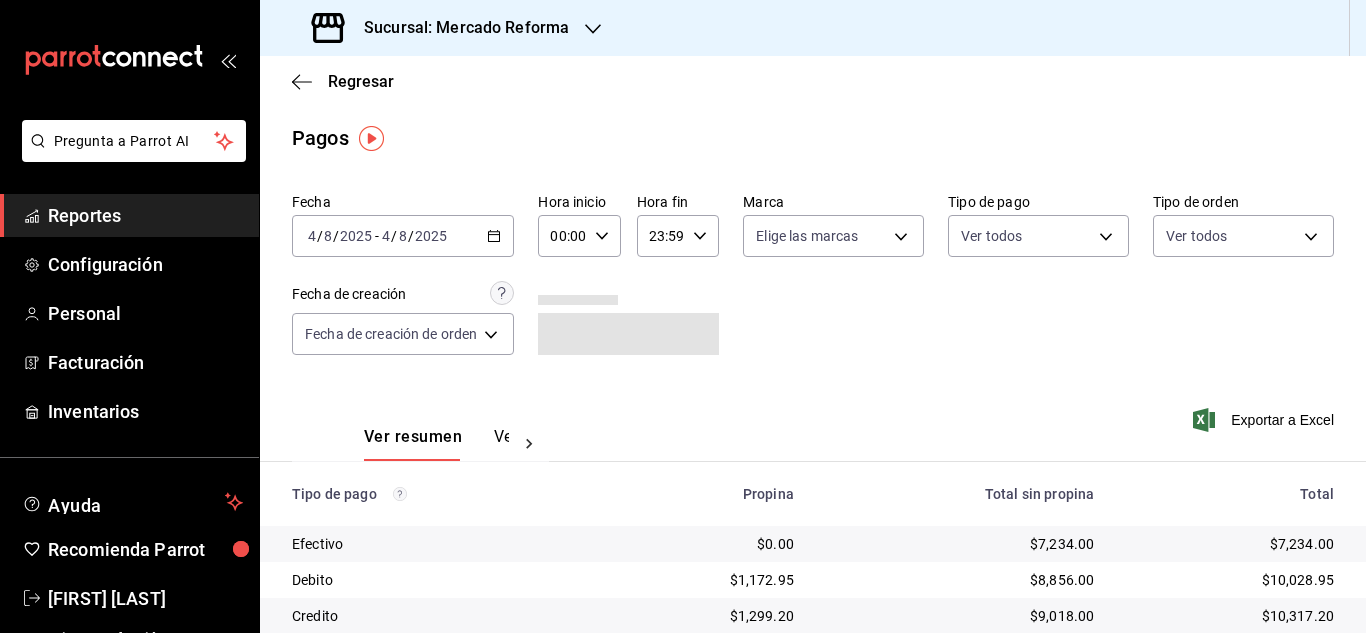 click on "4" at bounding box center [312, 236] 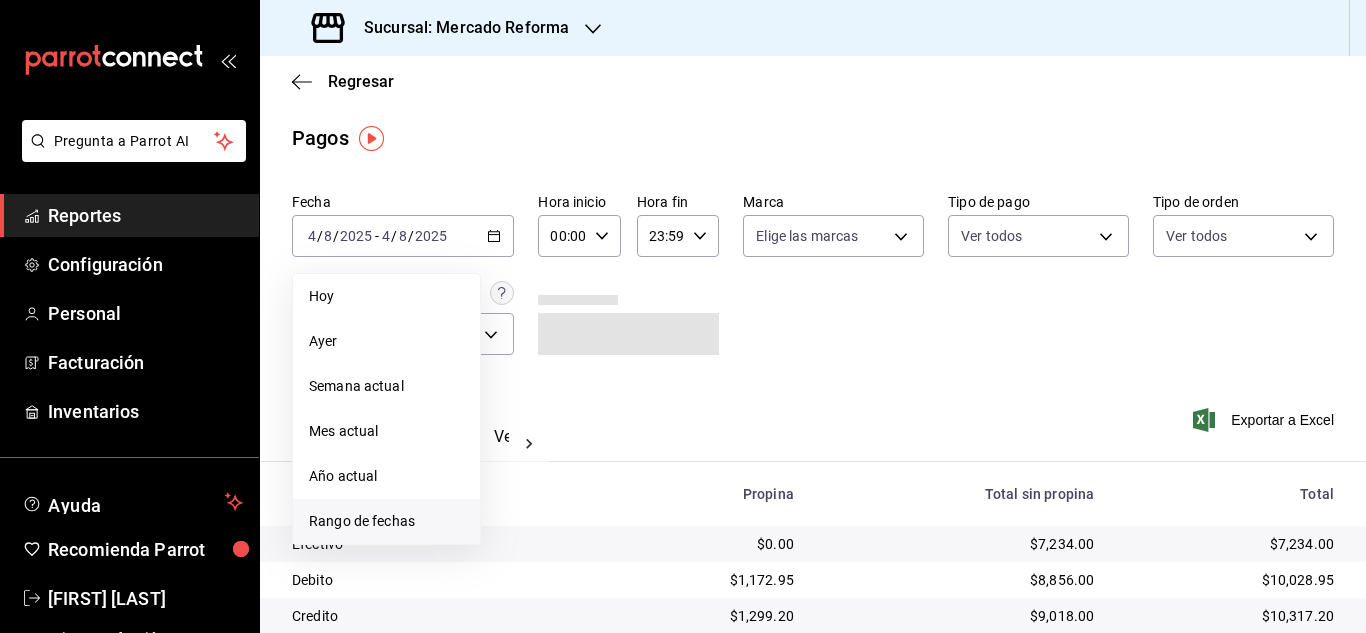 click on "Rango de fechas" at bounding box center [386, 521] 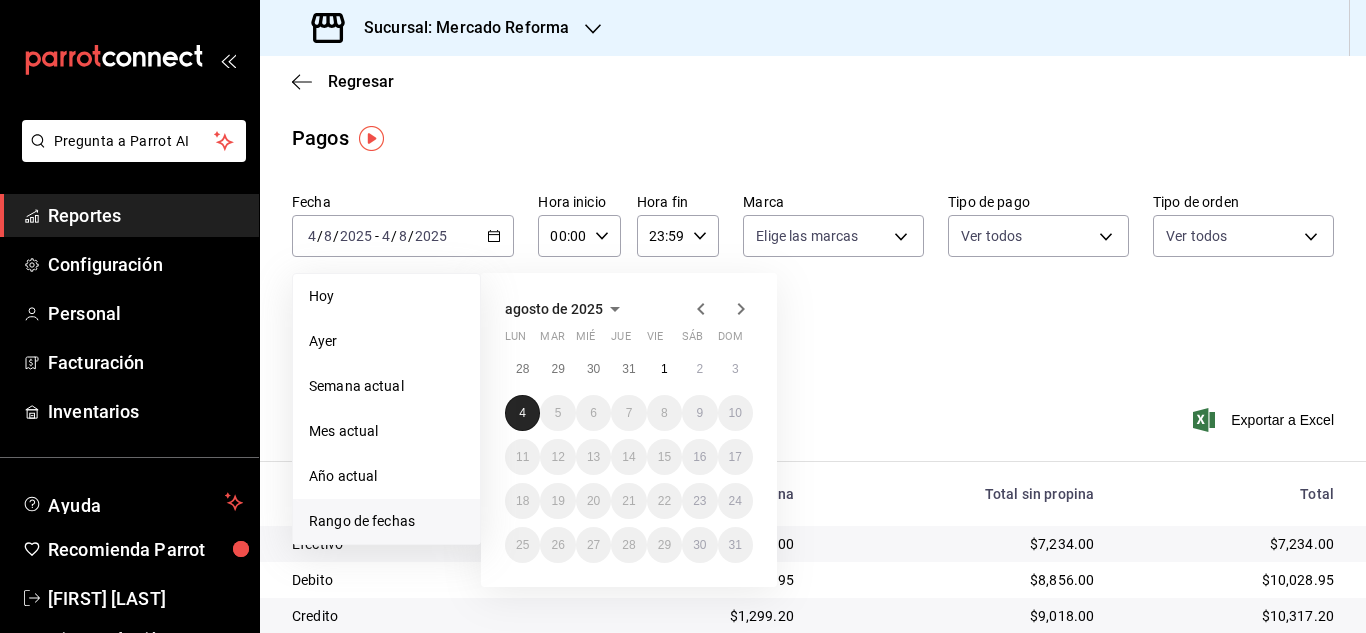 click on "4" at bounding box center (522, 413) 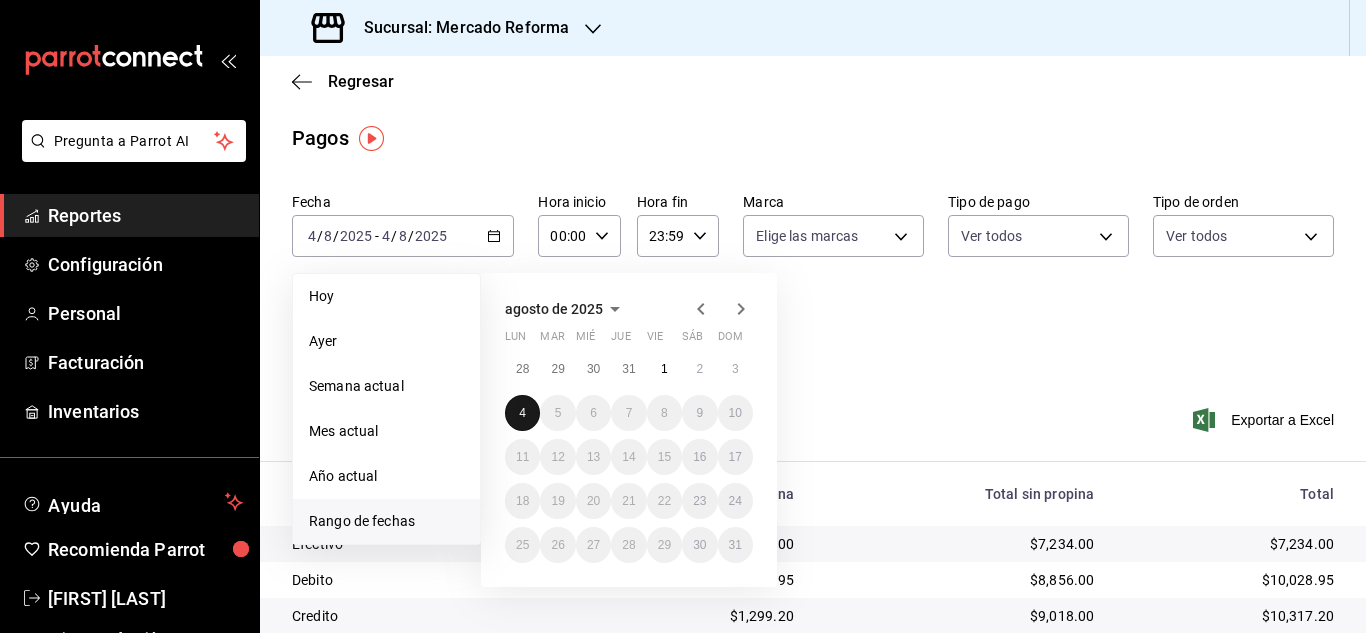 click on "4" at bounding box center (522, 413) 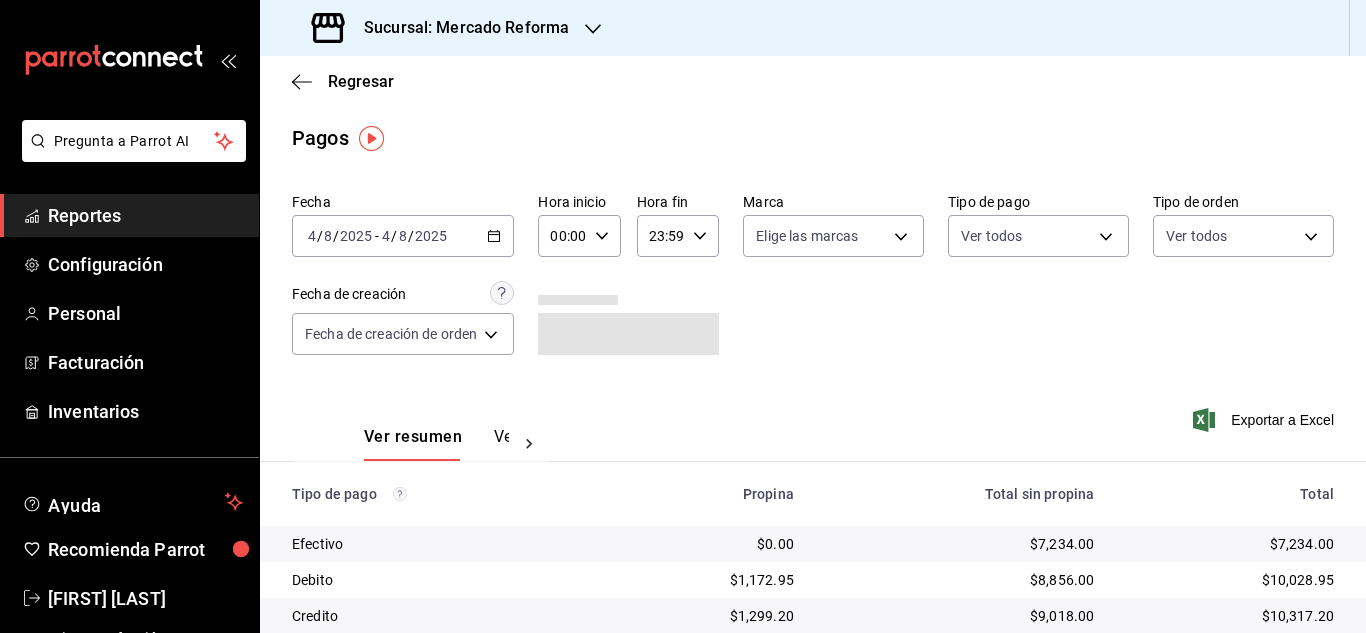 click on "00:00 Hora inicio" at bounding box center [579, 236] 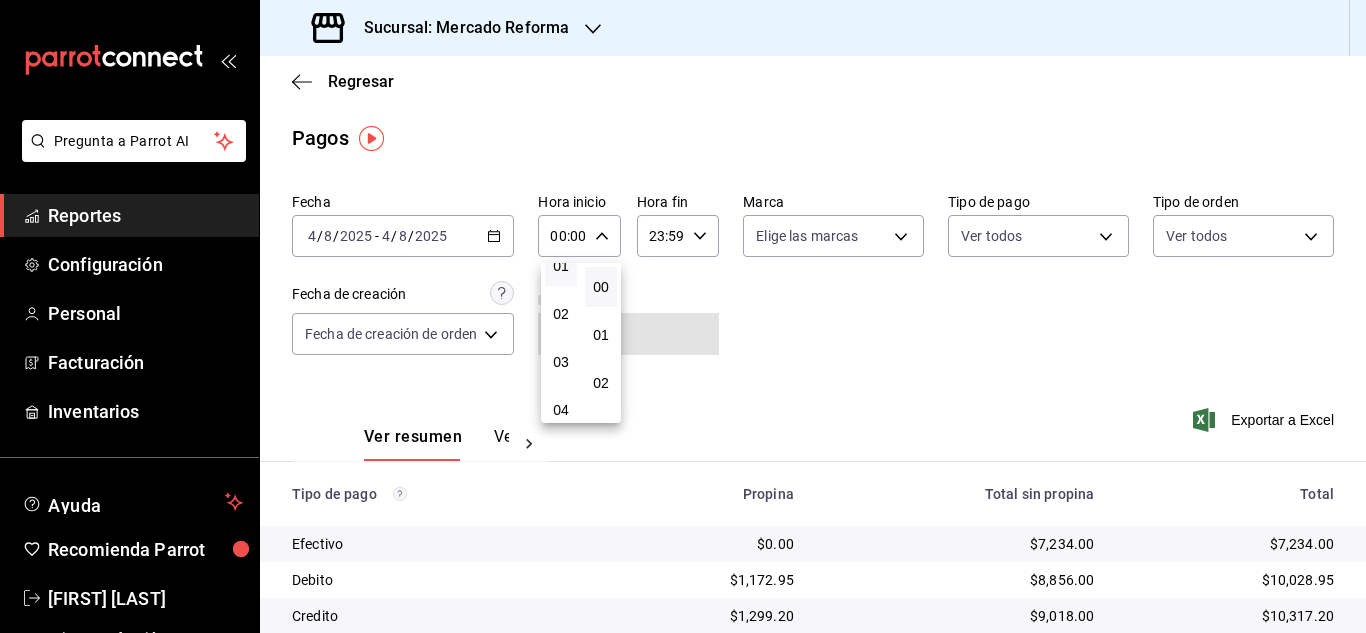 scroll, scrollTop: 100, scrollLeft: 0, axis: vertical 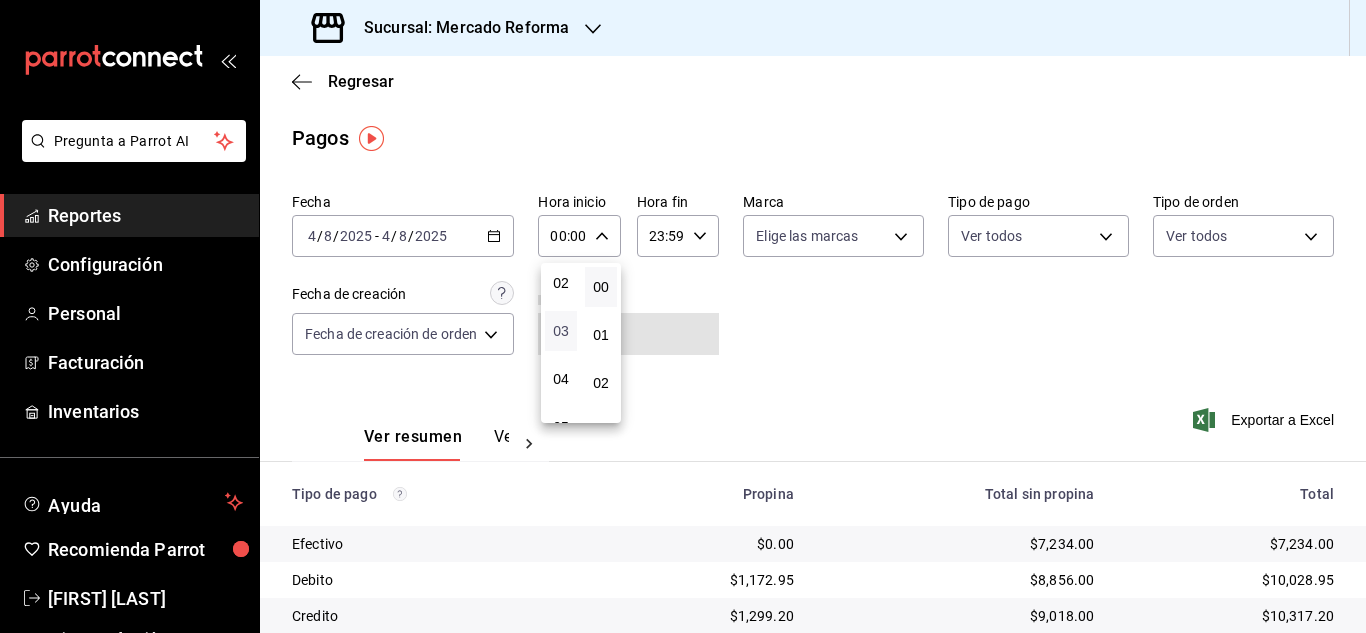 click on "03" at bounding box center [561, 331] 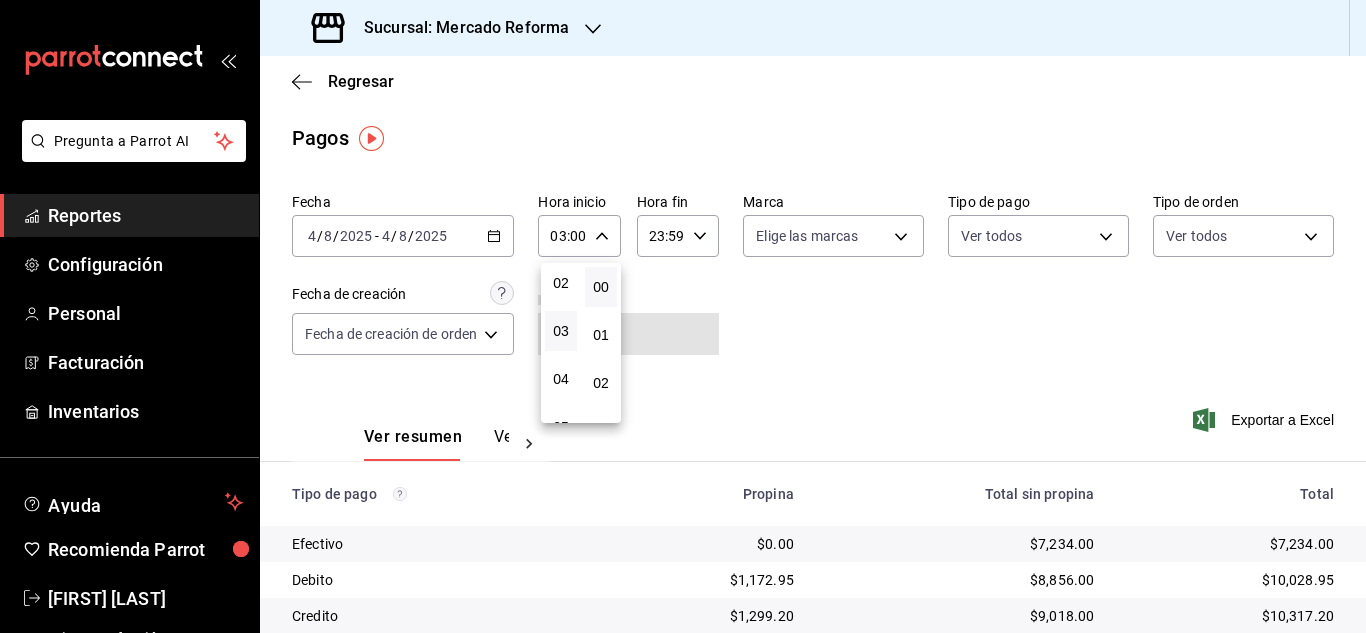 drag, startPoint x: 1359, startPoint y: 374, endPoint x: 1363, endPoint y: 391, distance: 17.464249 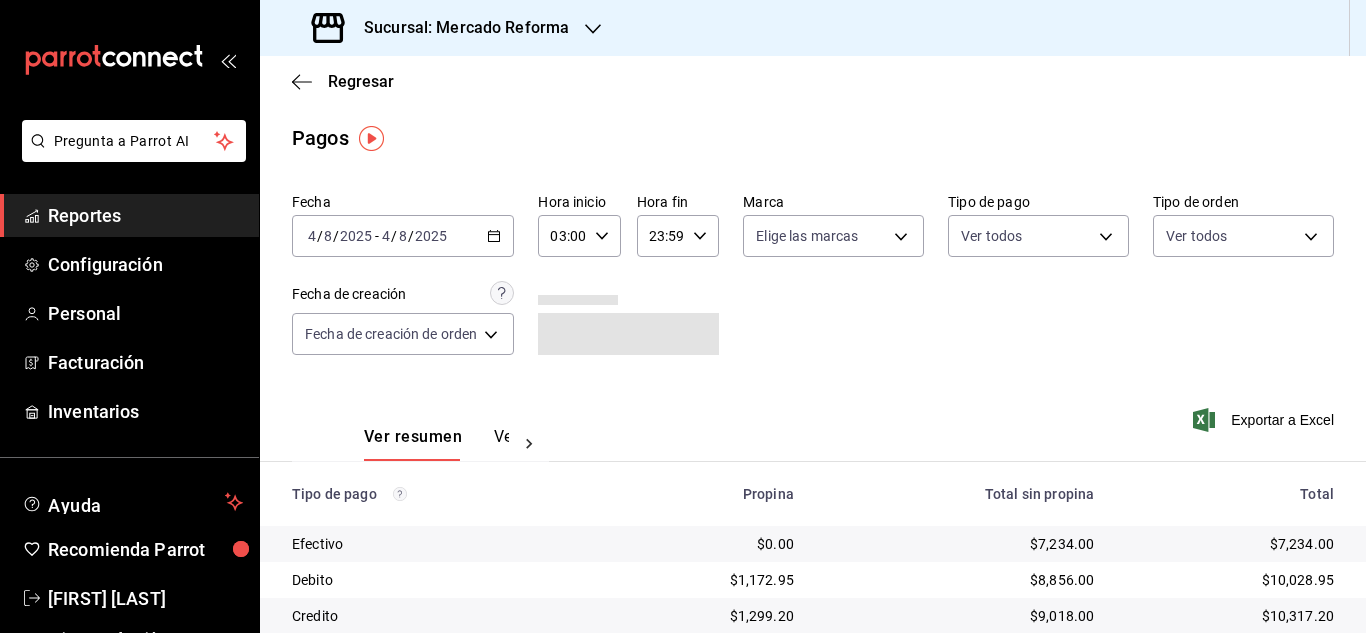 click 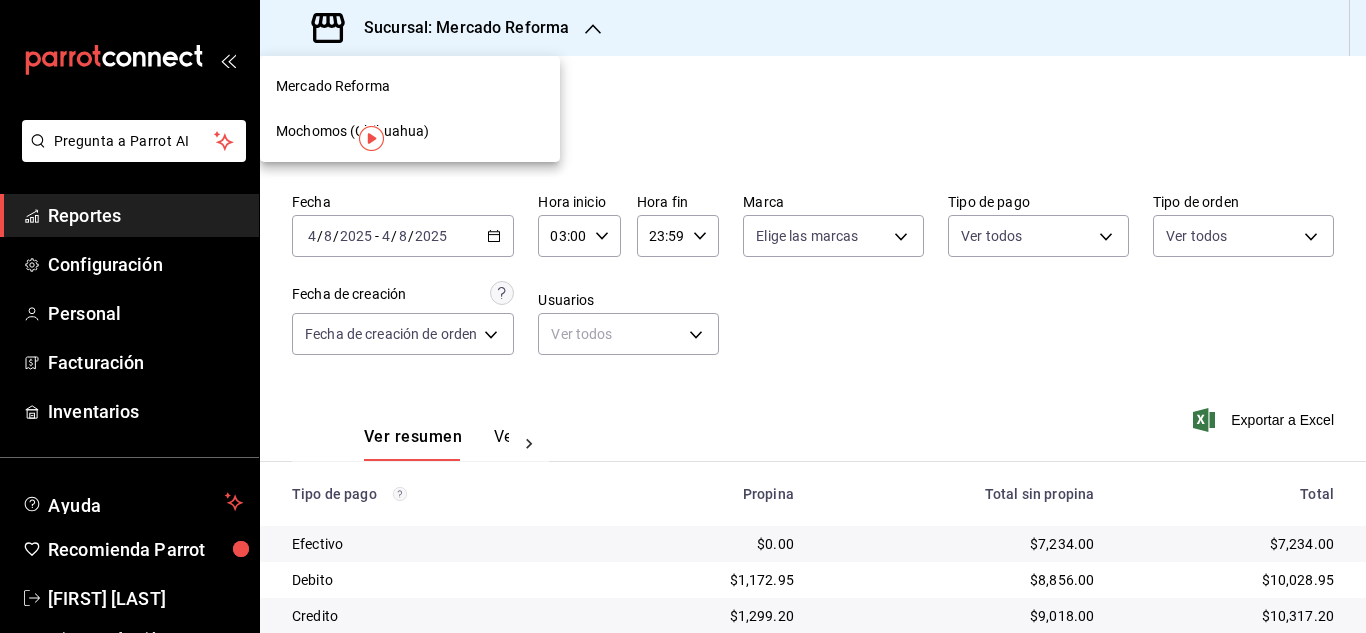 click on "Mochomos (Chihuahua)" at bounding box center [353, 131] 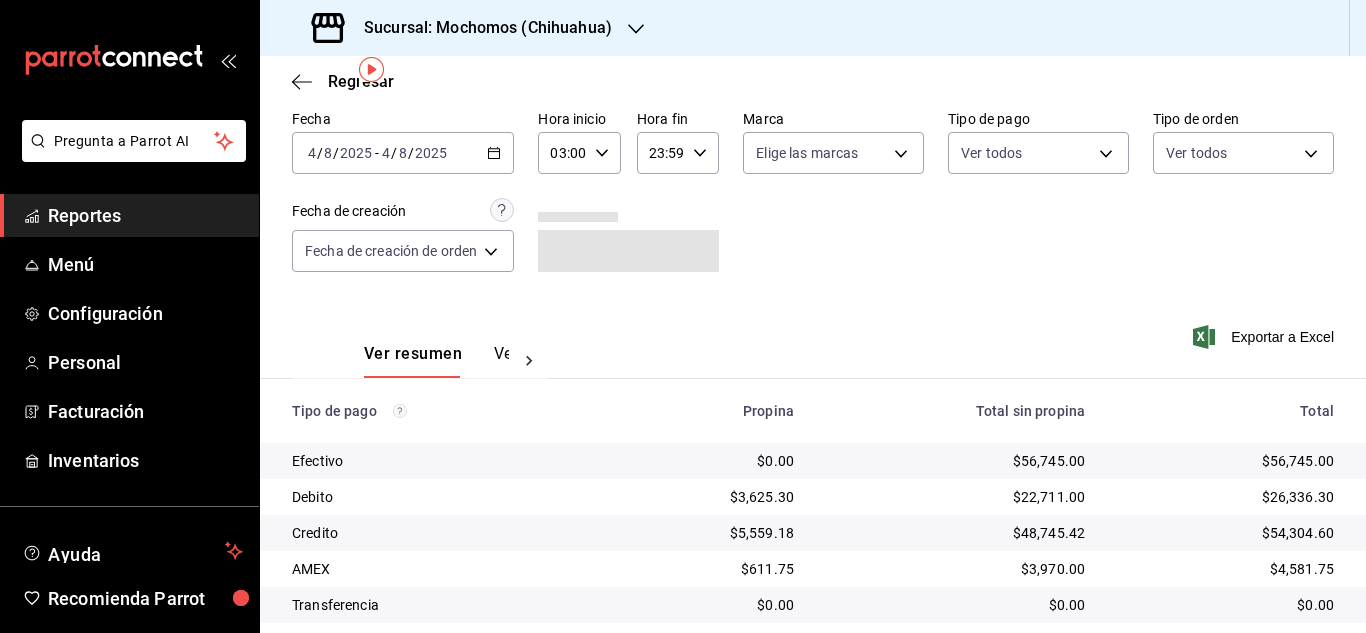 scroll, scrollTop: 0, scrollLeft: 0, axis: both 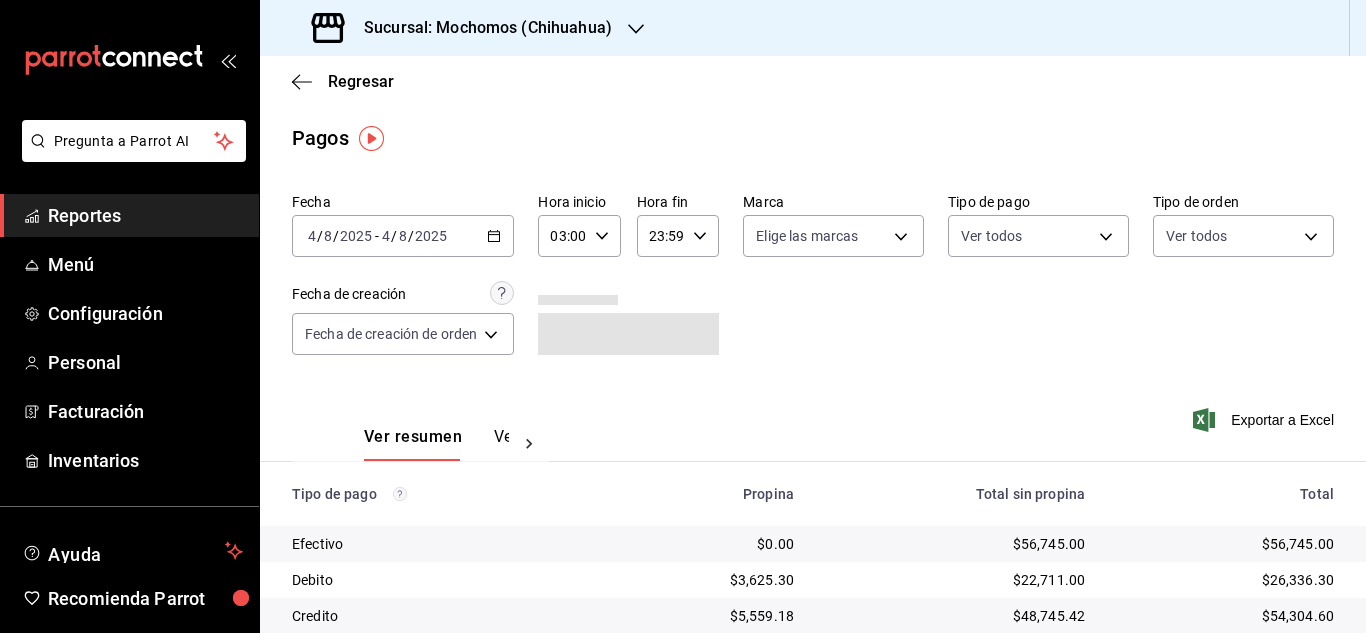 click on "Reportes" at bounding box center [145, 215] 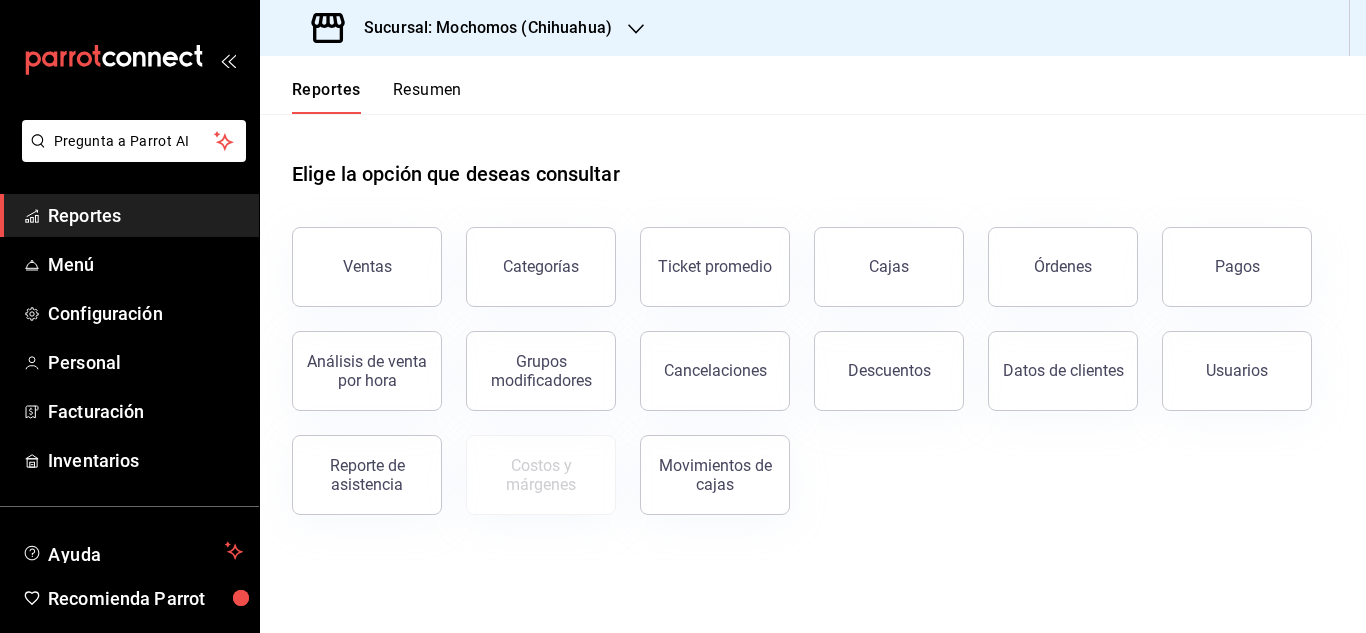 click on "Pagos" at bounding box center [1225, 255] 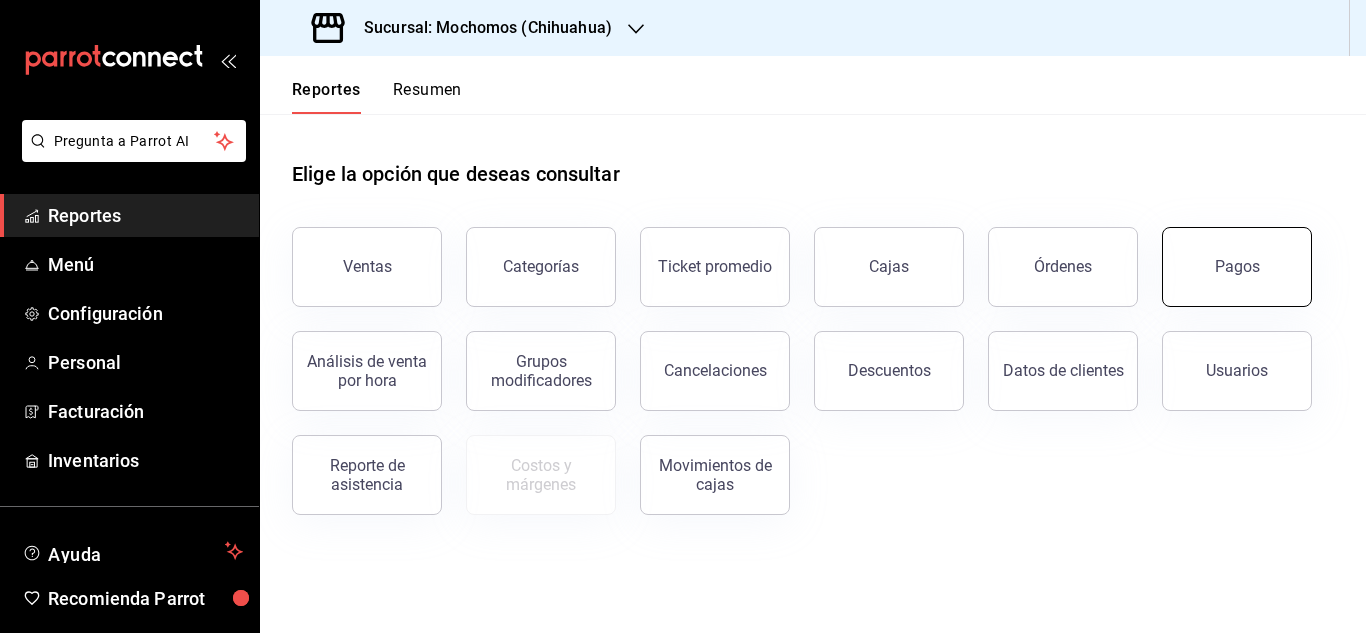 click on "Pagos" at bounding box center (1237, 267) 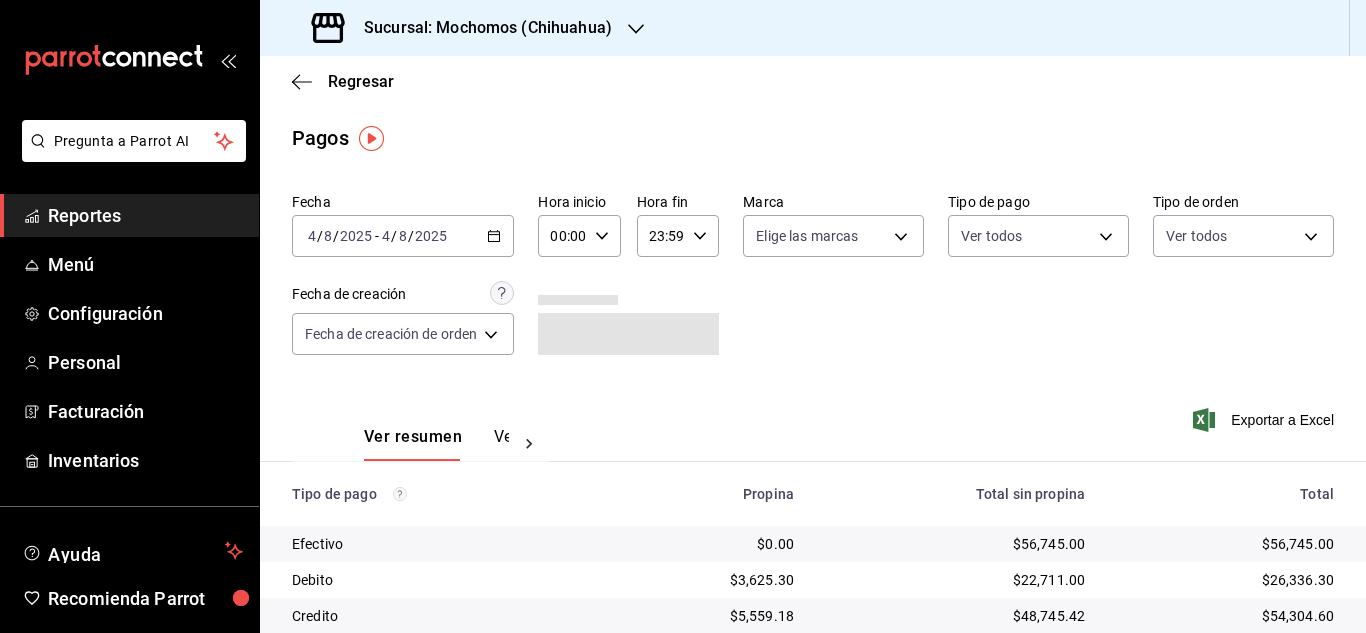 click on "4" at bounding box center [312, 236] 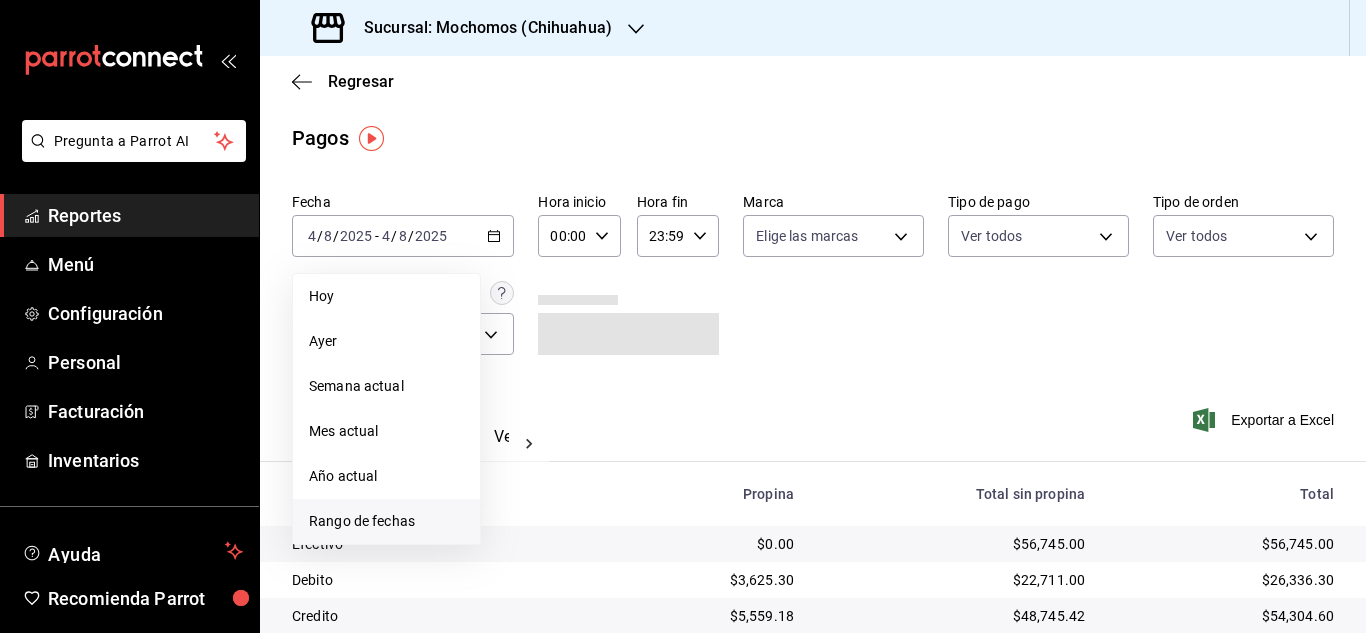 click on "Rango de fechas" at bounding box center (386, 521) 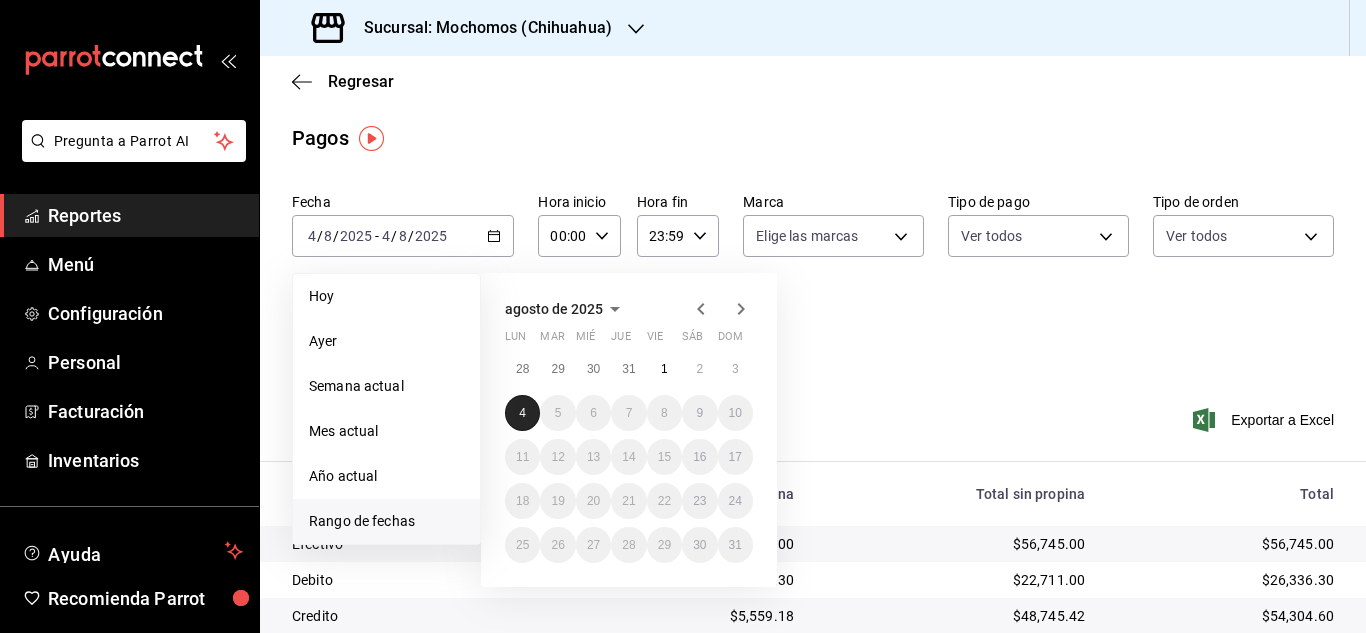 click on "4" at bounding box center [522, 413] 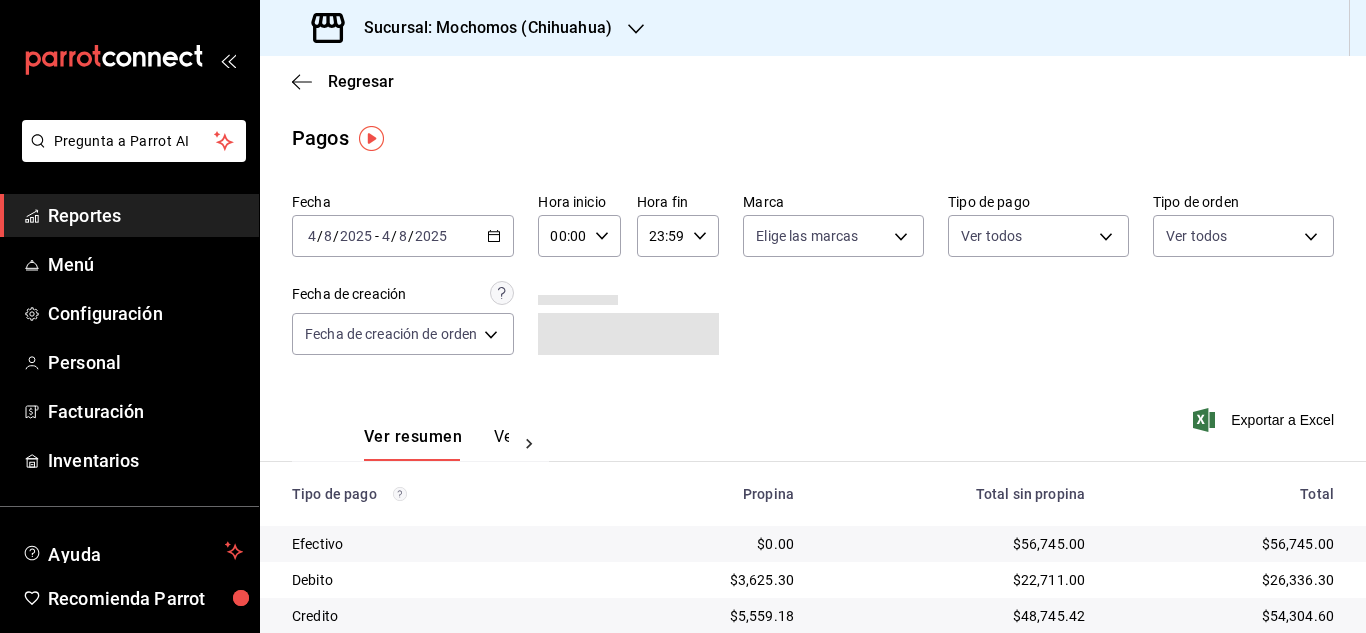 click 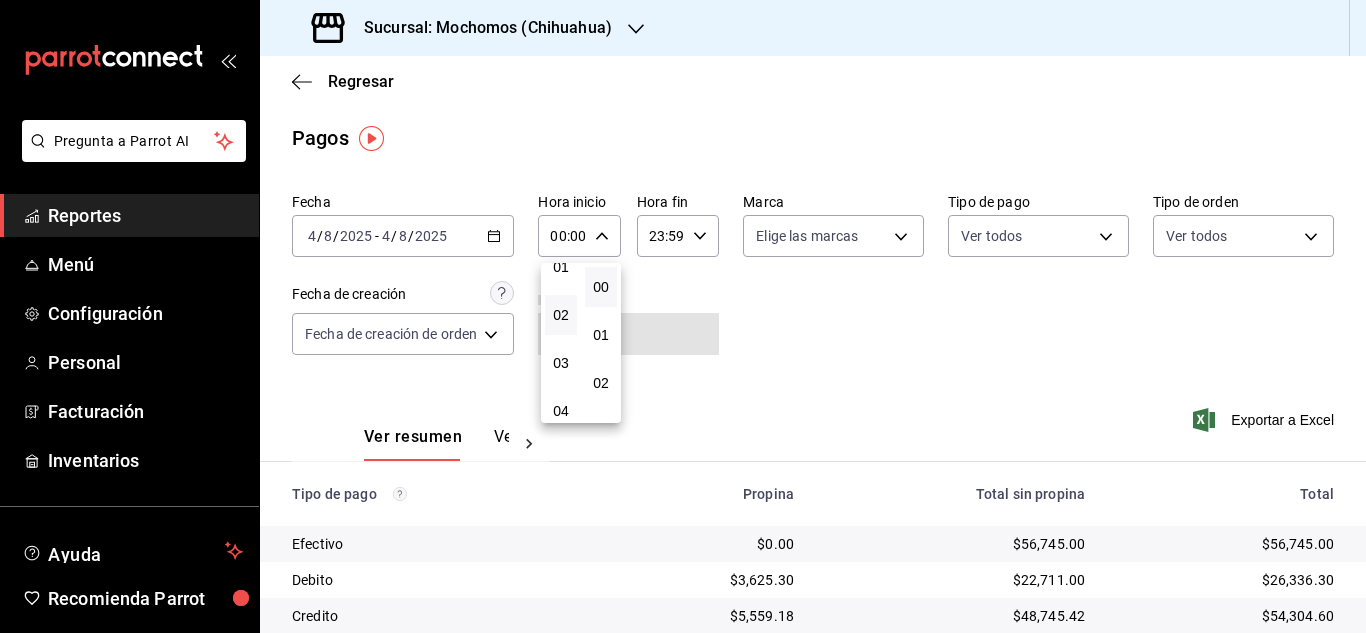 scroll, scrollTop: 100, scrollLeft: 0, axis: vertical 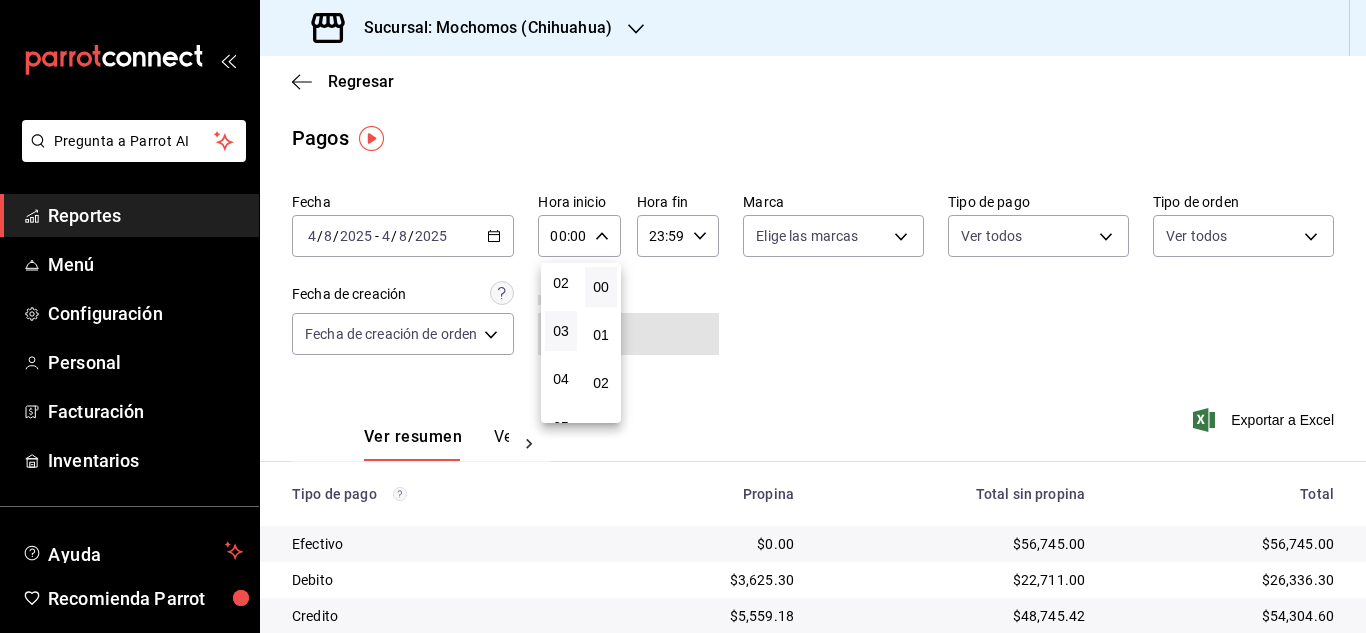 click on "03" at bounding box center (561, 331) 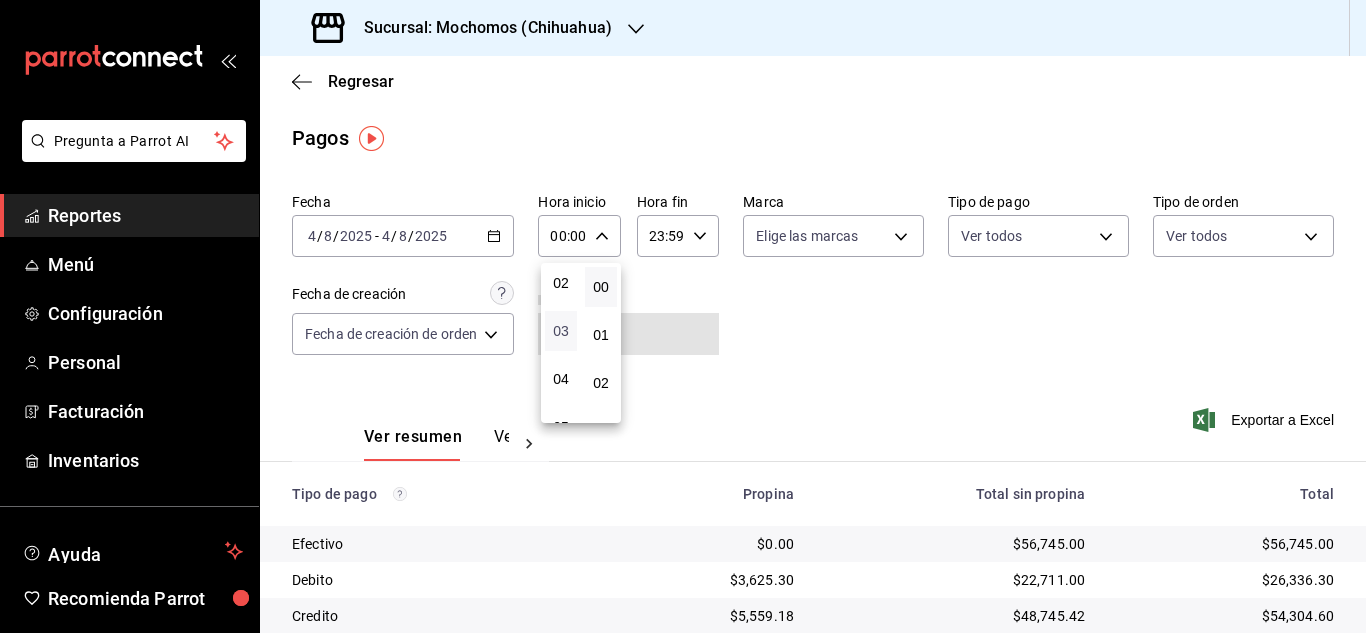 type on "03:00" 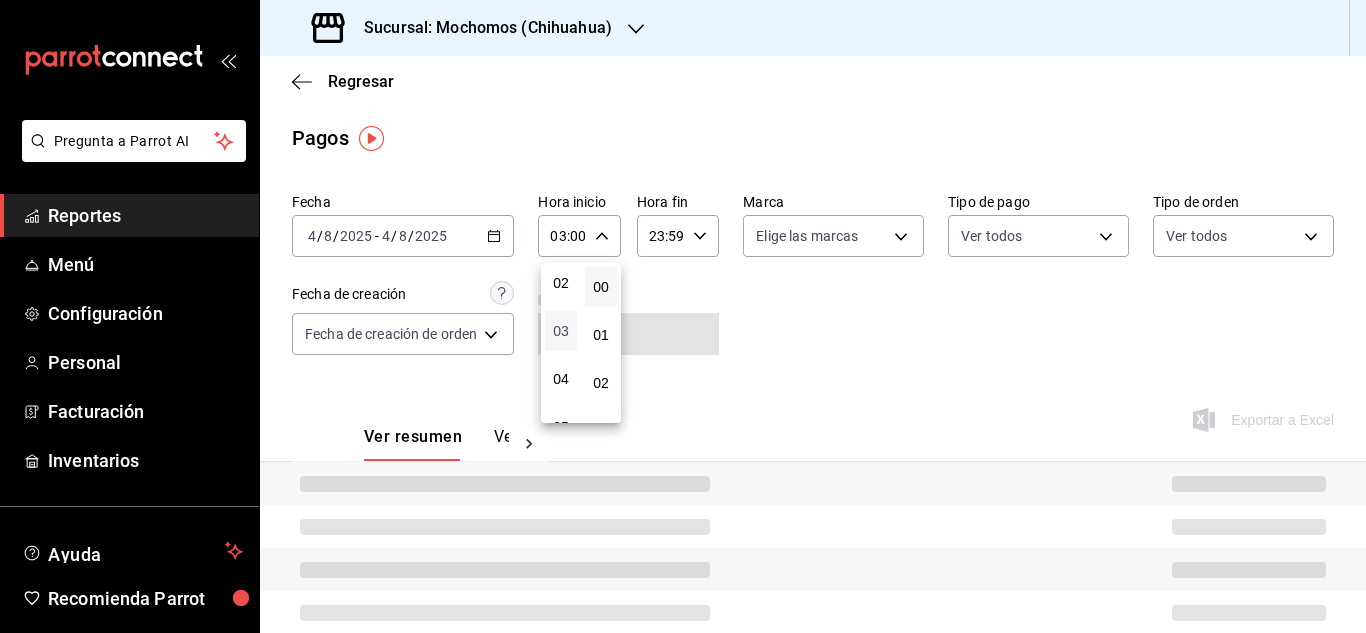 click on "03" at bounding box center [561, 331] 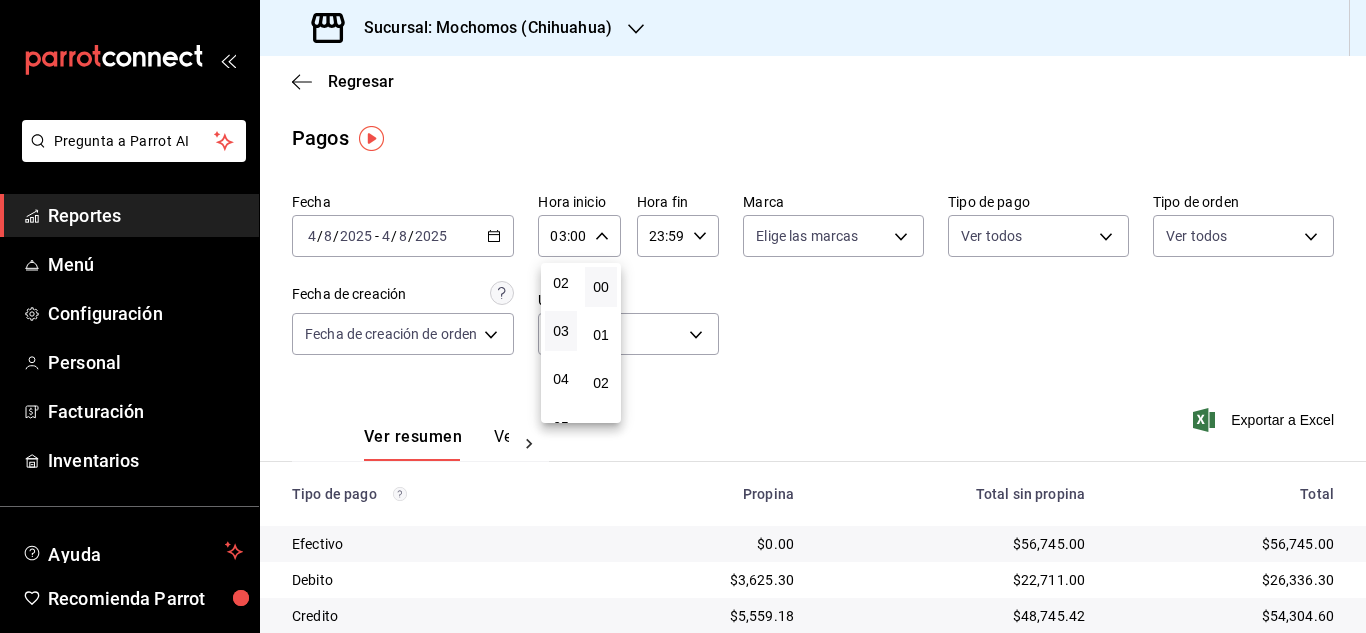 drag, startPoint x: 1359, startPoint y: 364, endPoint x: 1363, endPoint y: 508, distance: 144.05554 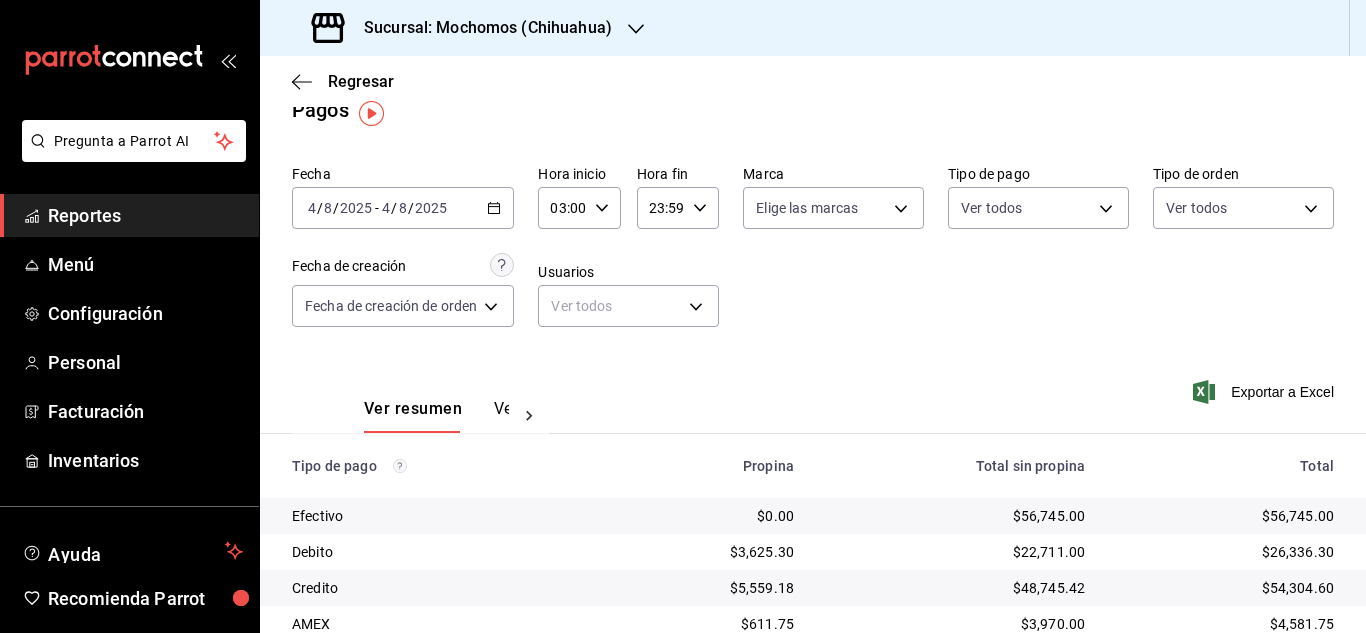 scroll, scrollTop: 25, scrollLeft: 0, axis: vertical 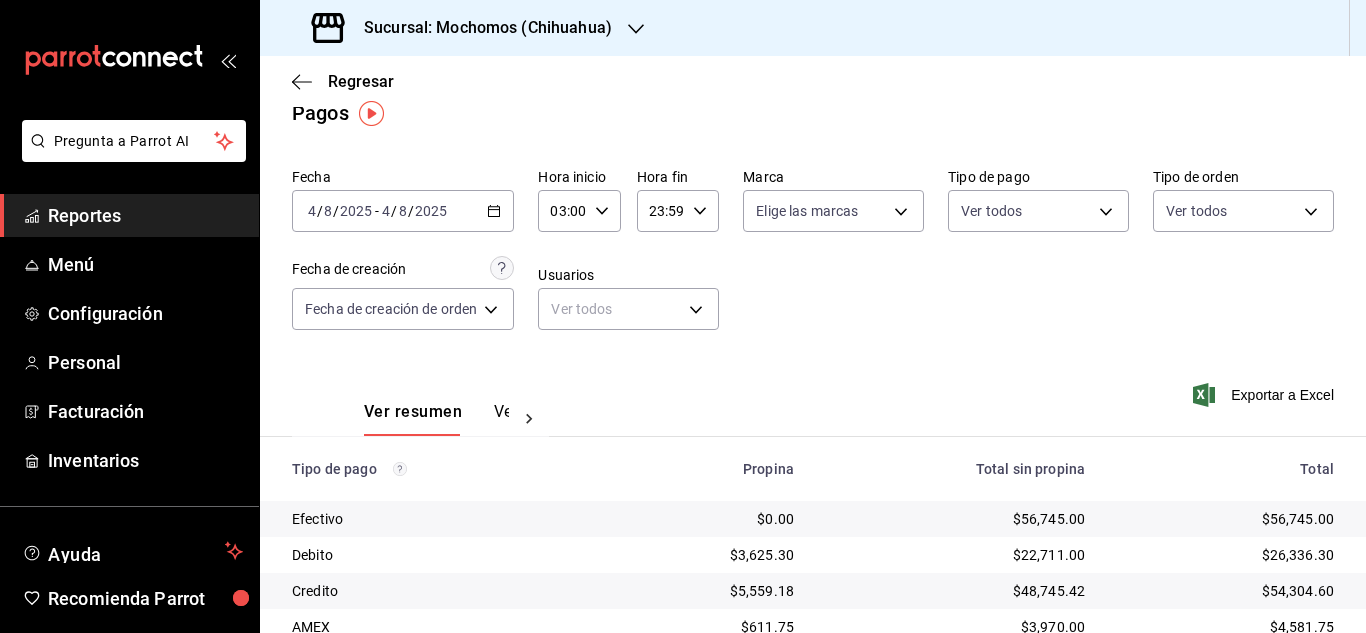 click on "Reportes" at bounding box center (145, 215) 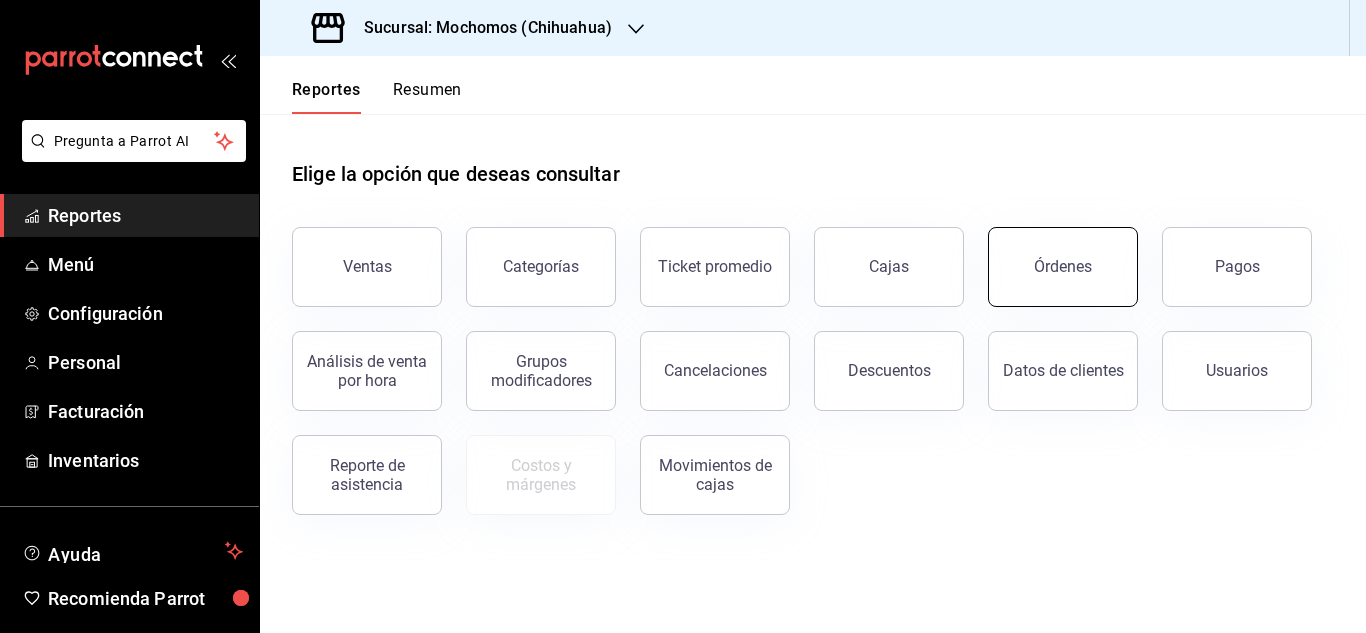 click on "Órdenes" at bounding box center (1063, 267) 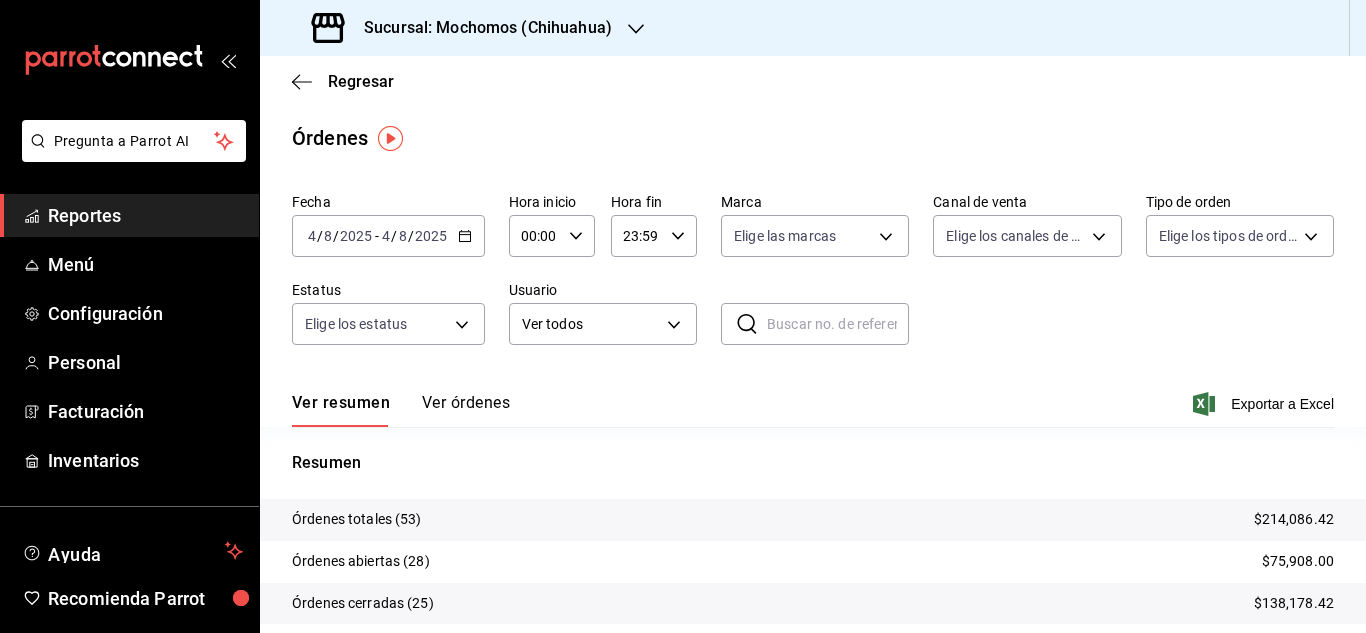 click on "4" at bounding box center [312, 236] 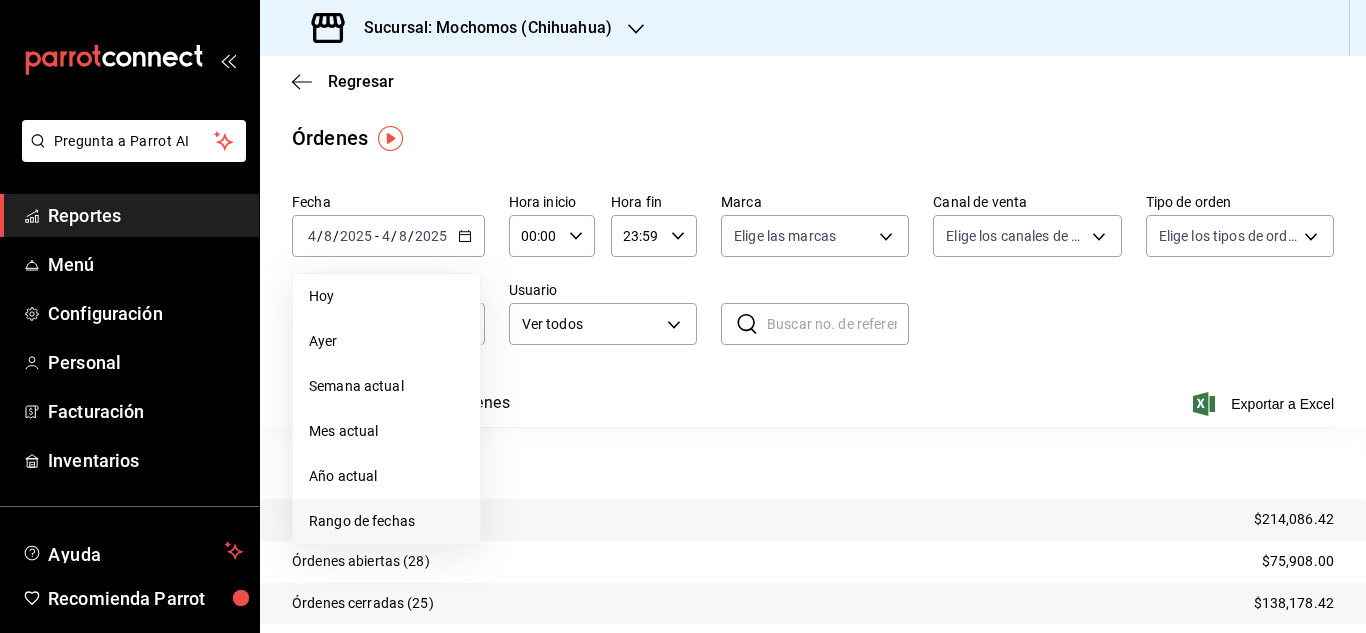 click on "Rango de fechas" at bounding box center (386, 521) 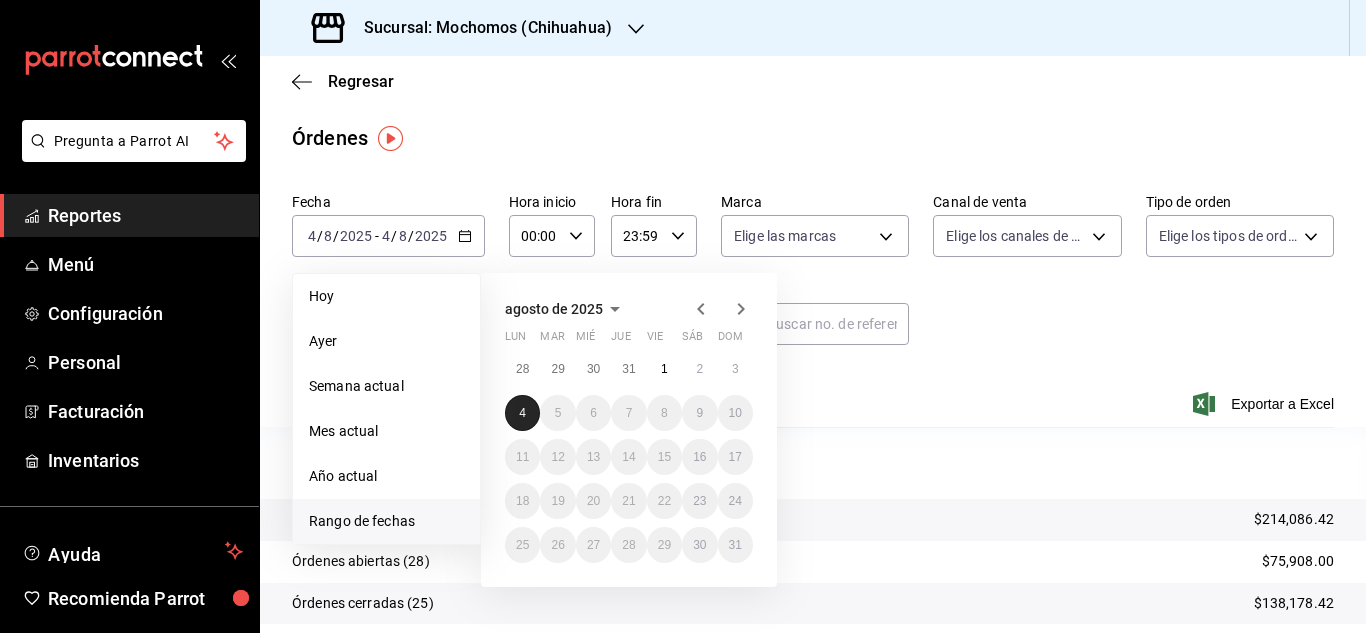 click on "4" at bounding box center (522, 413) 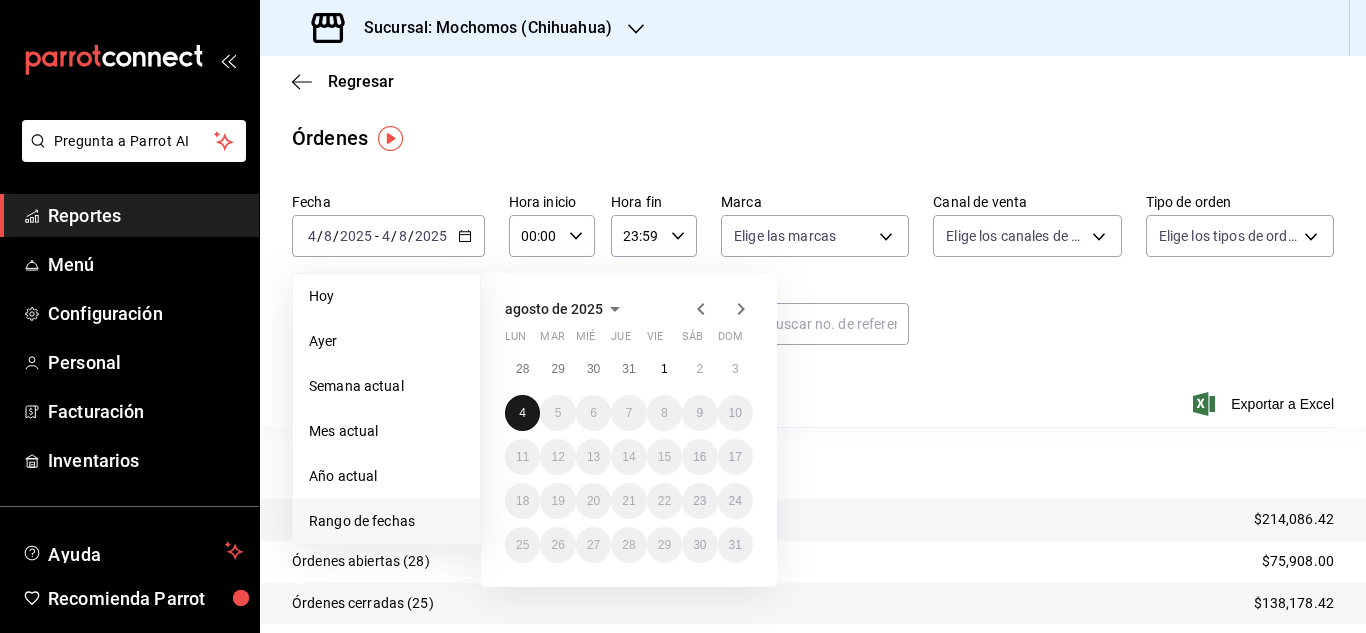 click on "4" at bounding box center (522, 413) 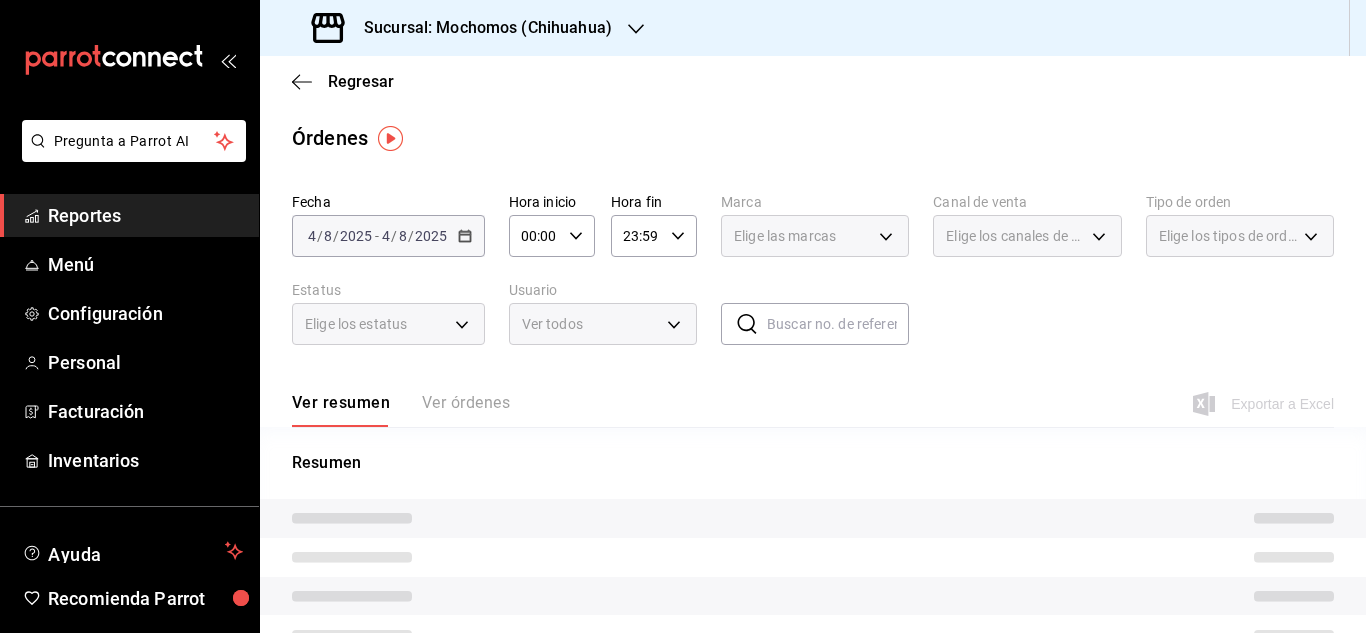 click on "Ver resumen Ver órdenes Exportar a Excel" at bounding box center (813, 398) 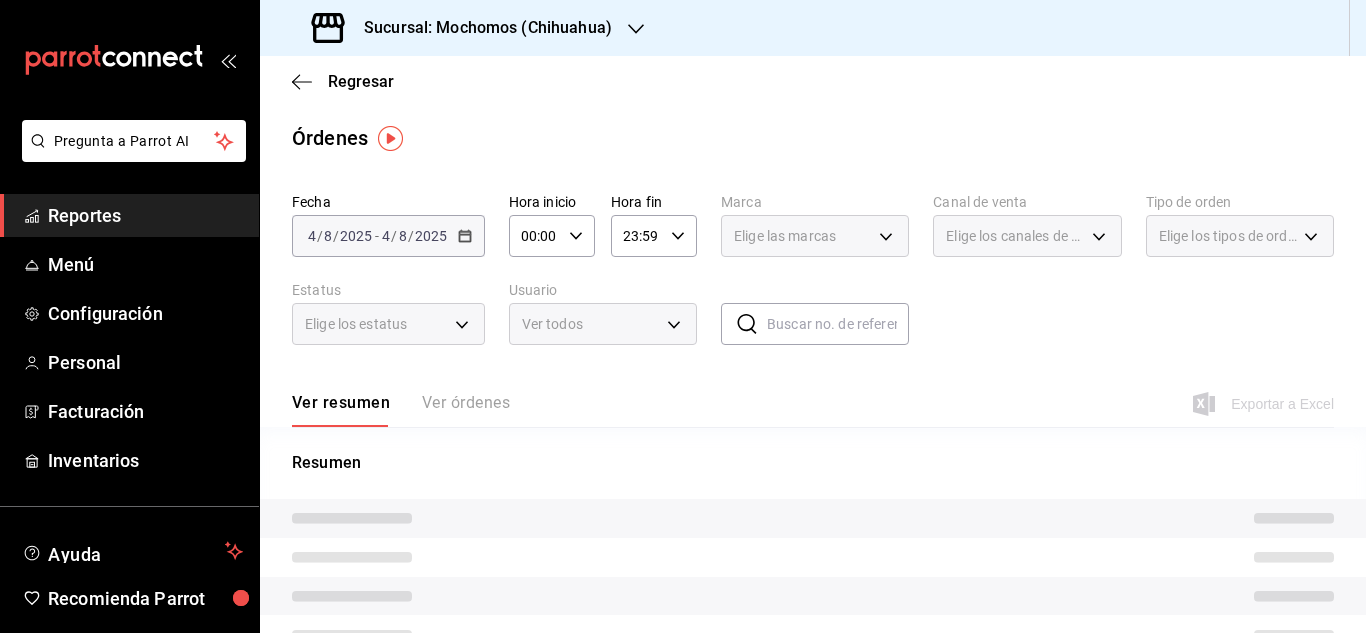 click 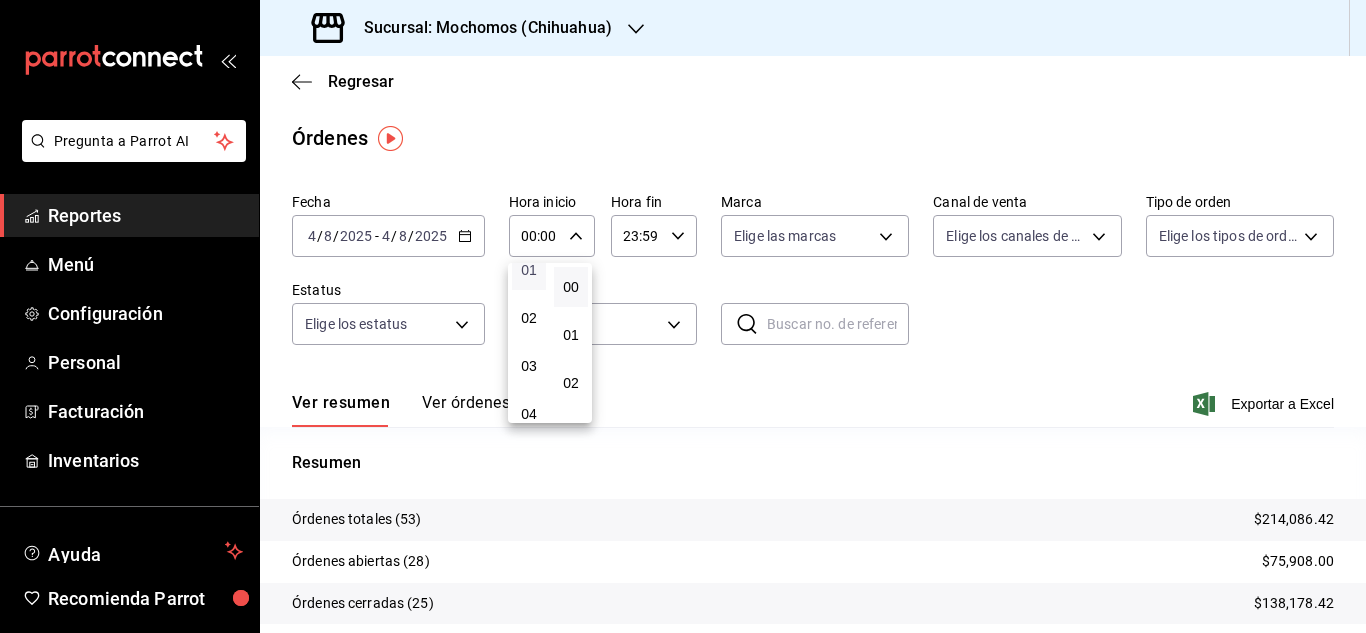scroll, scrollTop: 100, scrollLeft: 0, axis: vertical 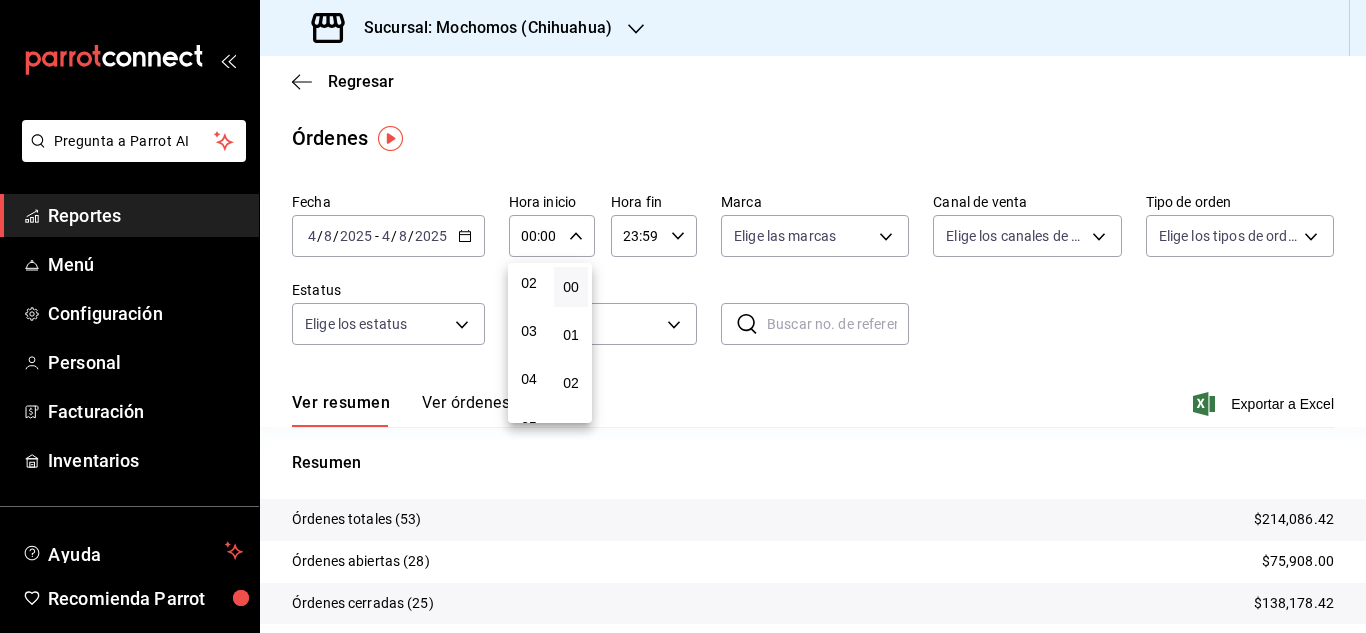 click on "03" at bounding box center (529, 331) 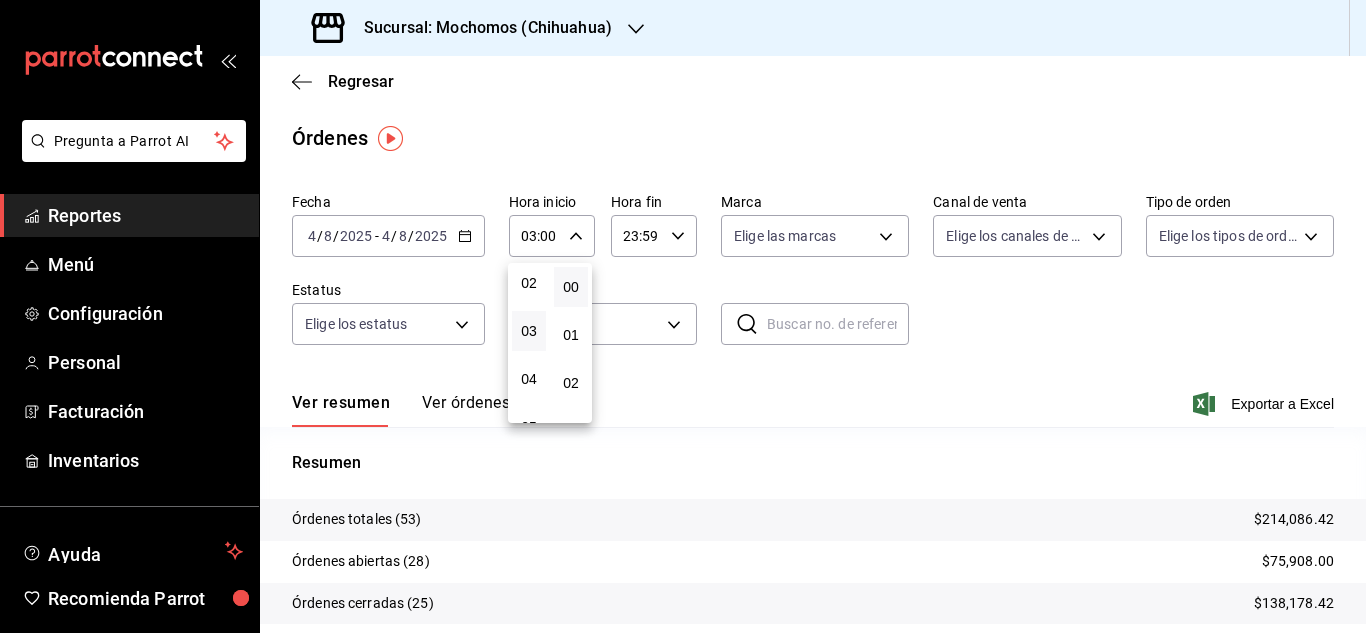 drag, startPoint x: 1355, startPoint y: 384, endPoint x: 1362, endPoint y: 519, distance: 135.18137 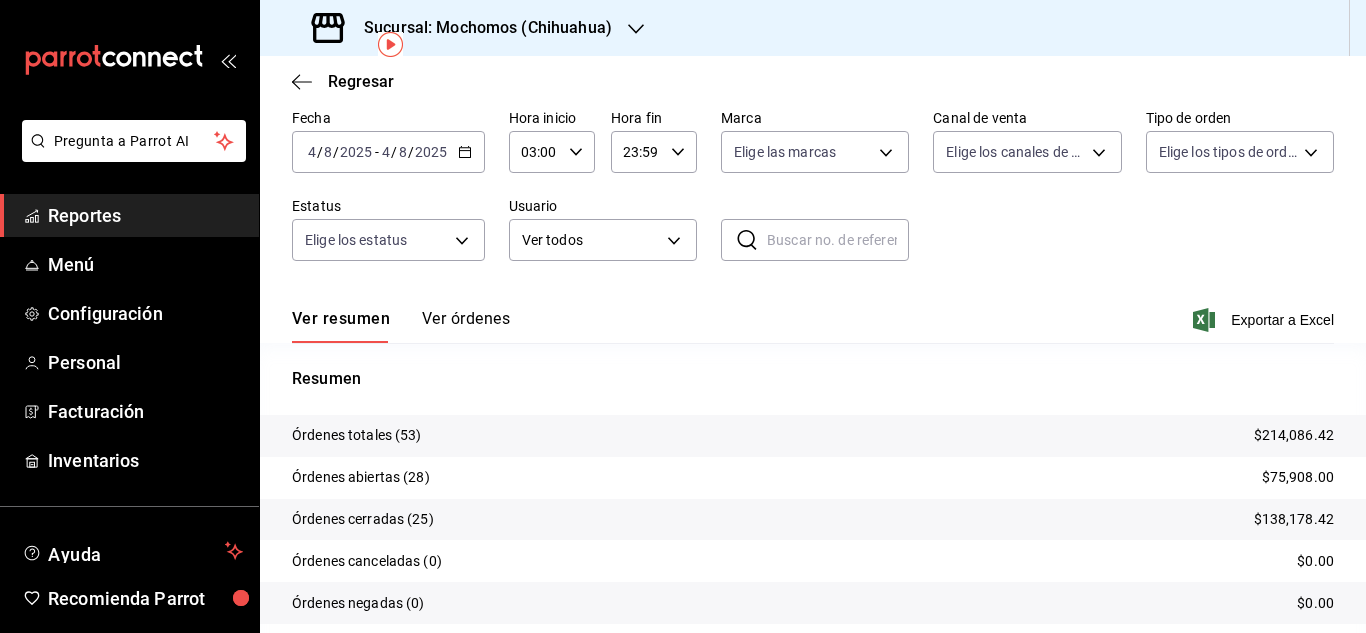 scroll, scrollTop: 109, scrollLeft: 0, axis: vertical 